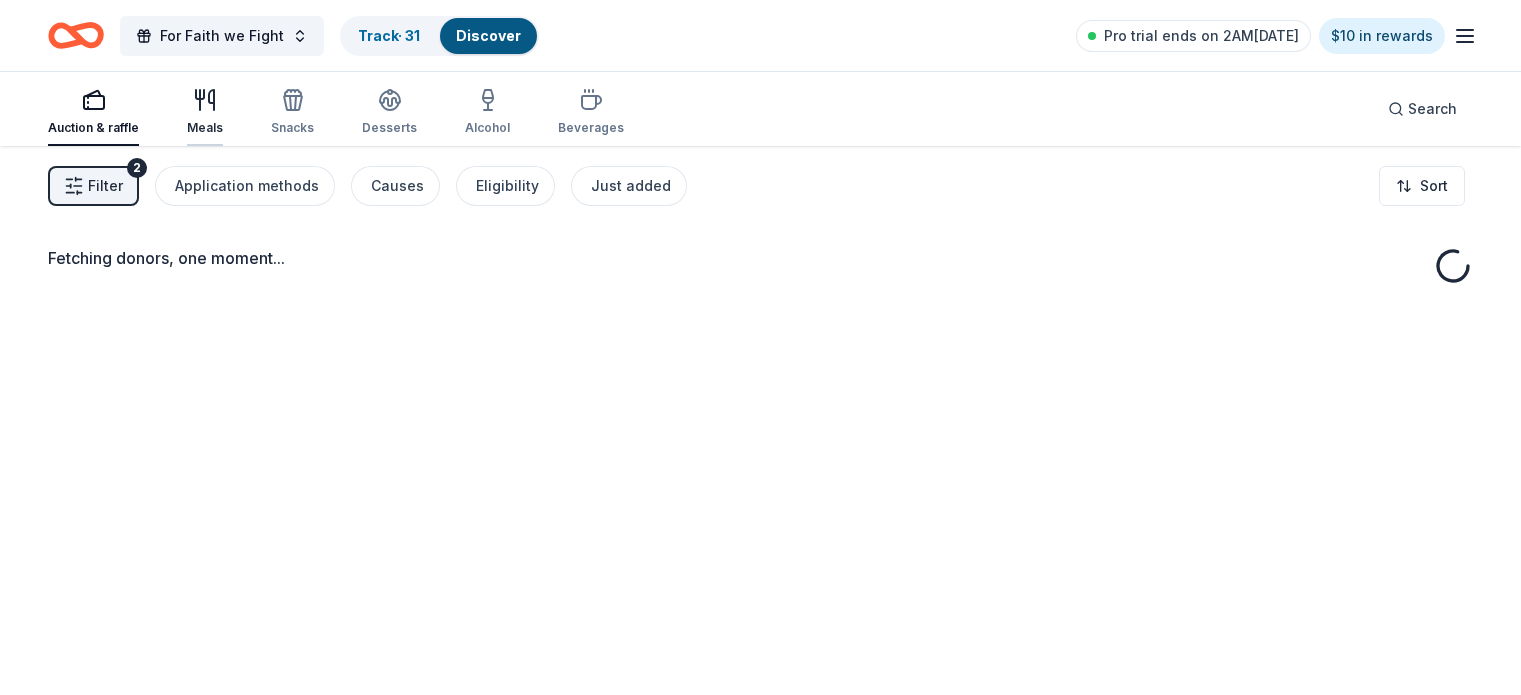 scroll, scrollTop: 0, scrollLeft: 0, axis: both 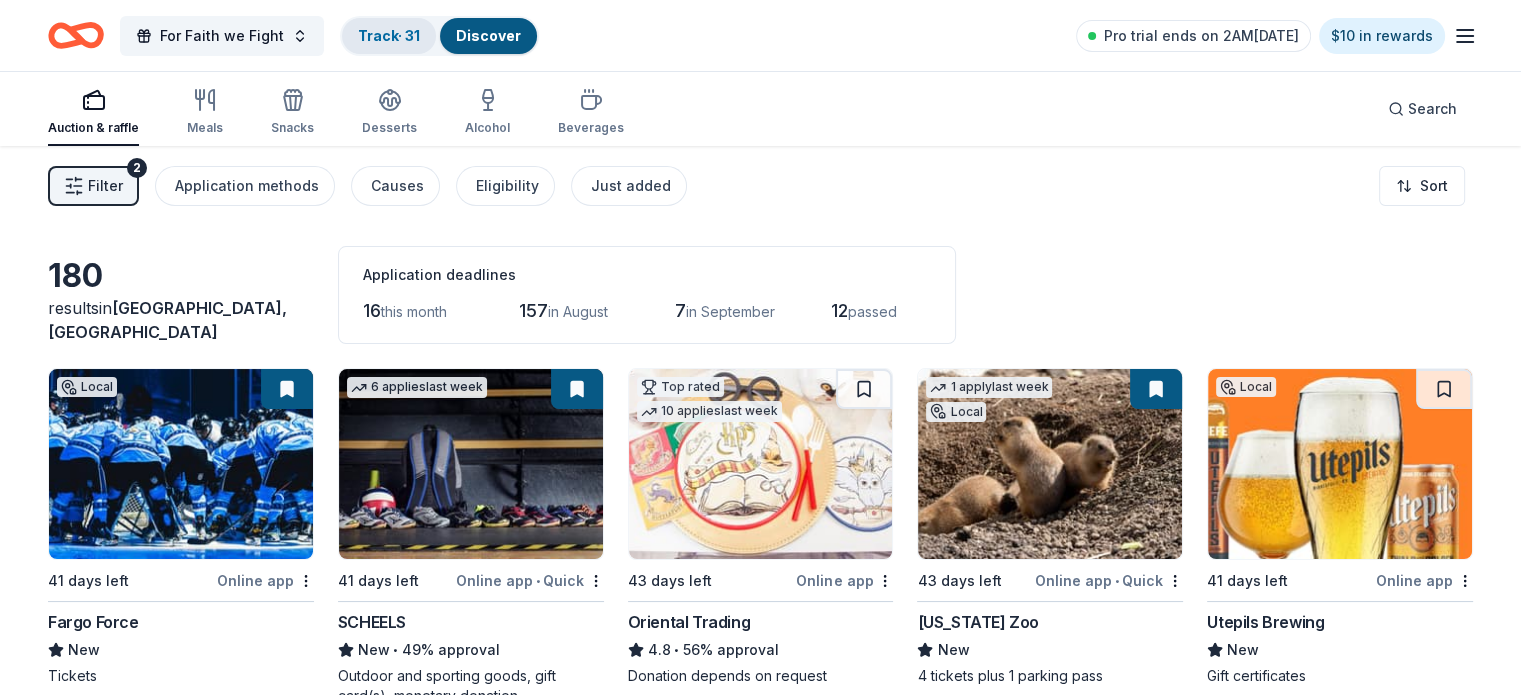 click on "Track  · 31" at bounding box center [389, 35] 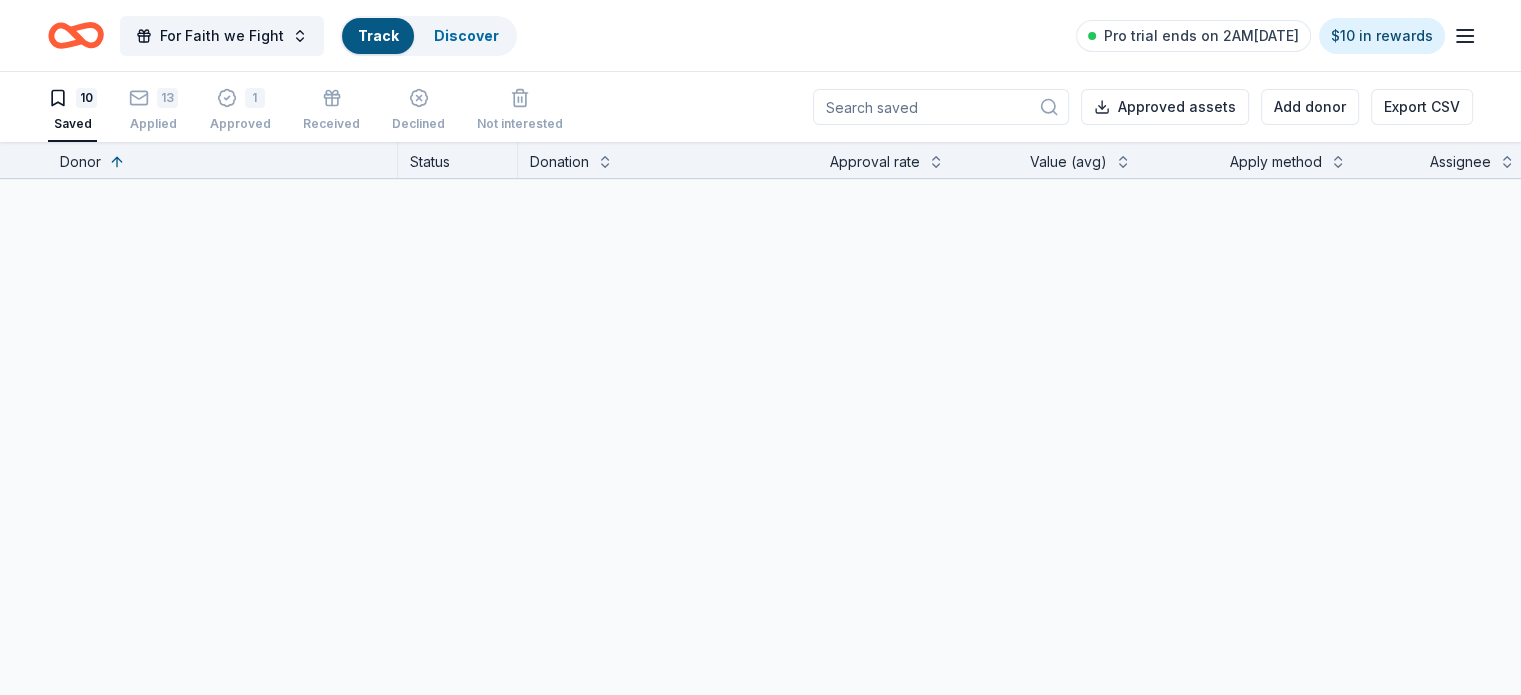 scroll, scrollTop: 0, scrollLeft: 0, axis: both 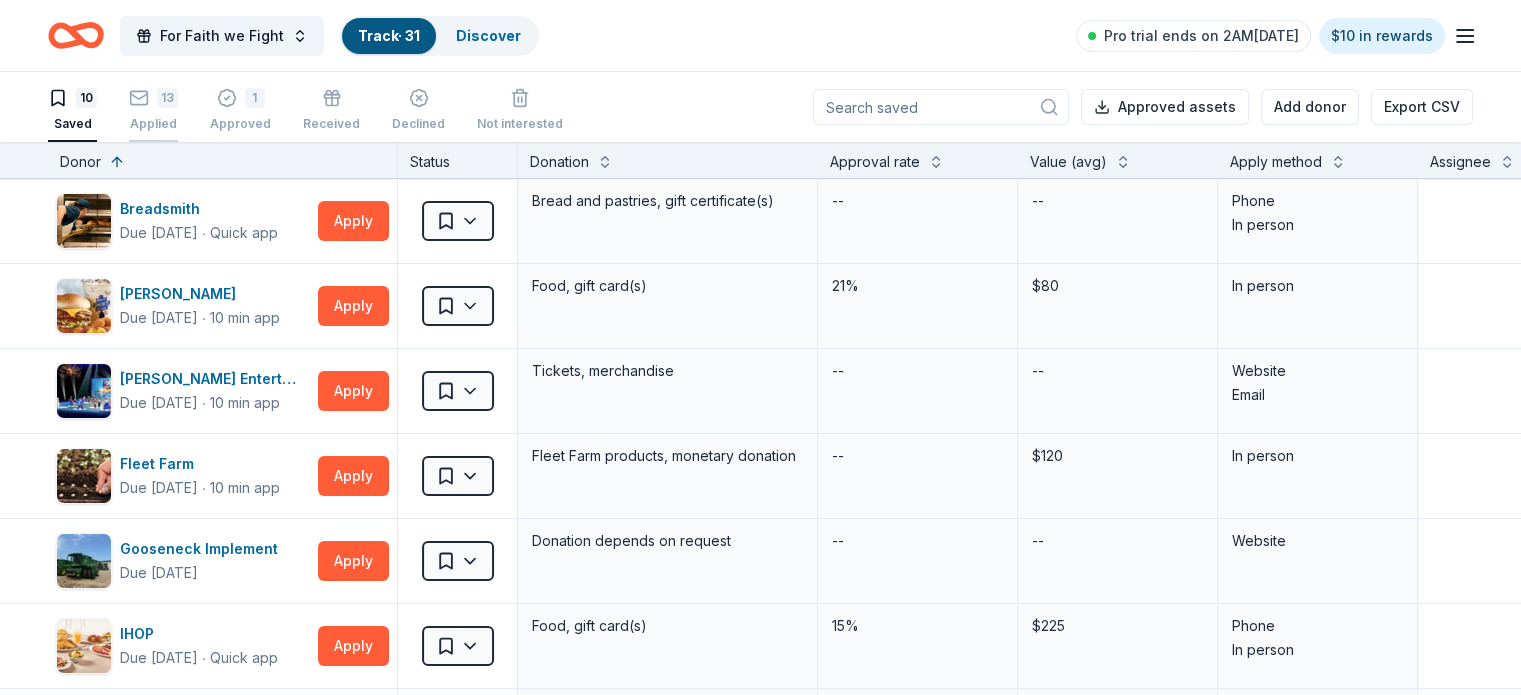 click on "13" at bounding box center (167, 98) 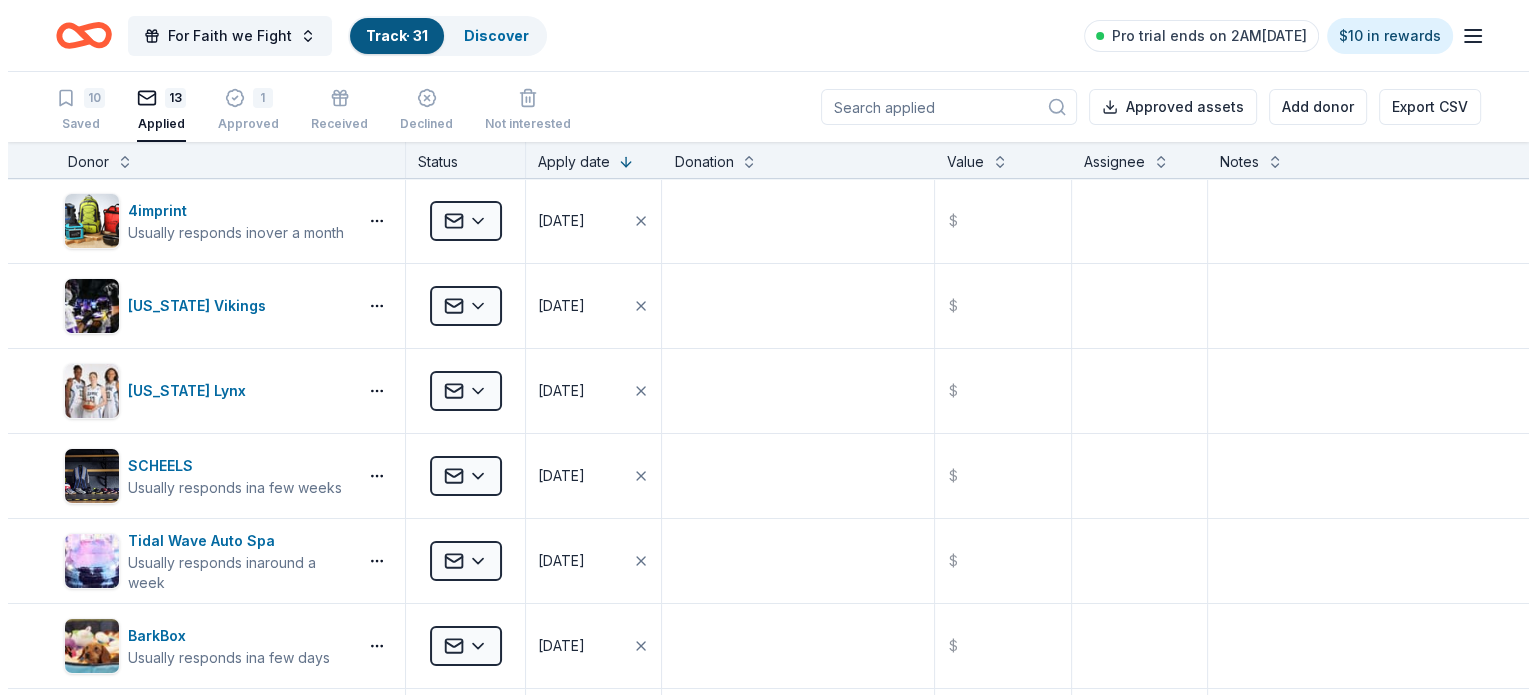 scroll, scrollTop: 0, scrollLeft: 0, axis: both 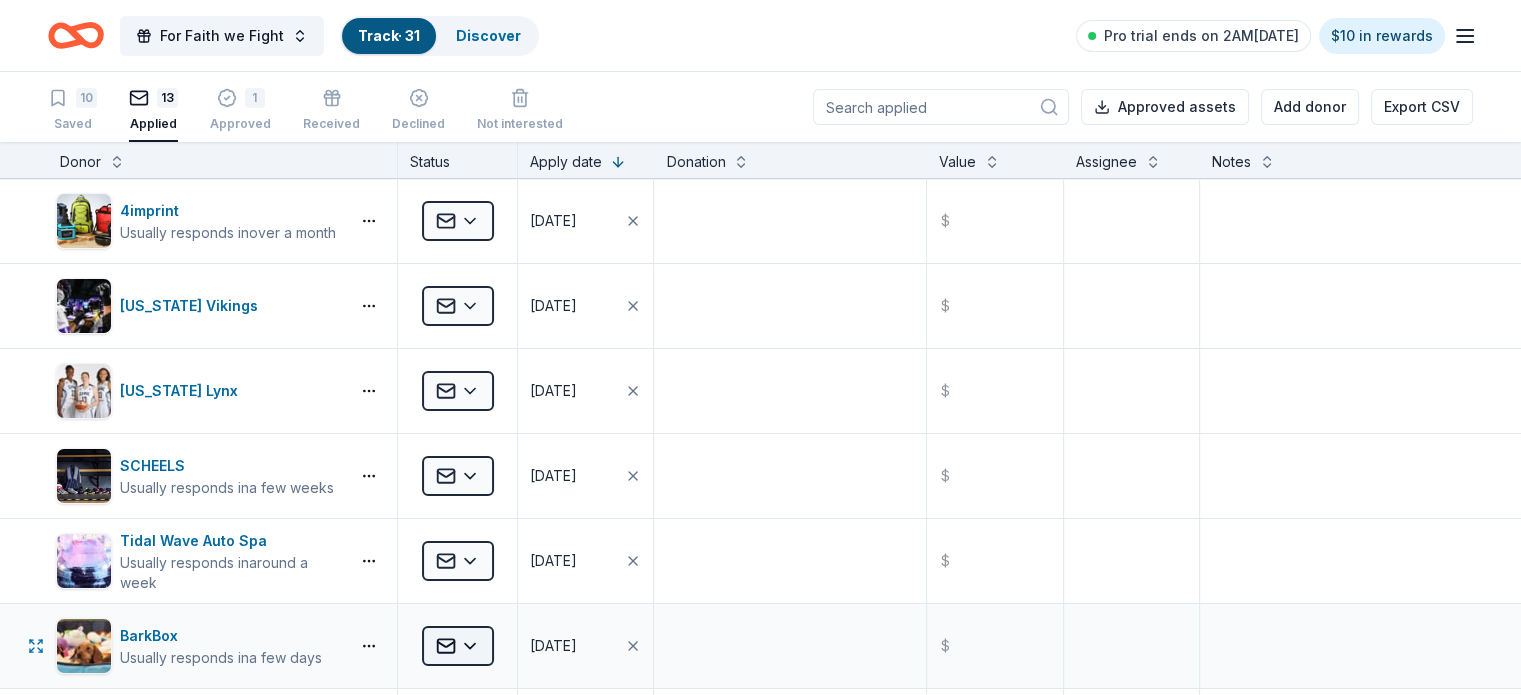 click on "For Faith we Fight Track  · 31 Discover Pro trial ends on 2AM[DATE] $10 in rewards 10 Saved 13 Applied 1 Approved Received Declined Not interested  Approved assets Add donor Export CSV Donor Status Apply date Donation Value Assignee Notes 4imprint Usually responds in  over a month Applied [DATE] $ [US_STATE] Vikings Applied [DATE] $ [US_STATE] Lynx Applied [DATE] $ SCHEELS Usually responds in  a few weeks Applied [DATE] $ Tidal Wave Auto Spa Usually responds in  around a week Applied [DATE] $ BarkBox Usually responds in  a few days Applied [DATE] $ Fargo Center for Dermatology Applied [DATE] $ Bully Brew Coffee House Applied [DATE] $ Harley-Davidson of Fargo Applied [DATE] $ [GEOGRAPHIC_DATA] Applied [DATE] $ [GEOGRAPHIC_DATA] Mall Applied [DATE] $ JanSport Usually responds in  over a month Applied [DATE] $ Northwest Tire Applied [DATE] $   Discover more donors Saved" at bounding box center [760, 347] 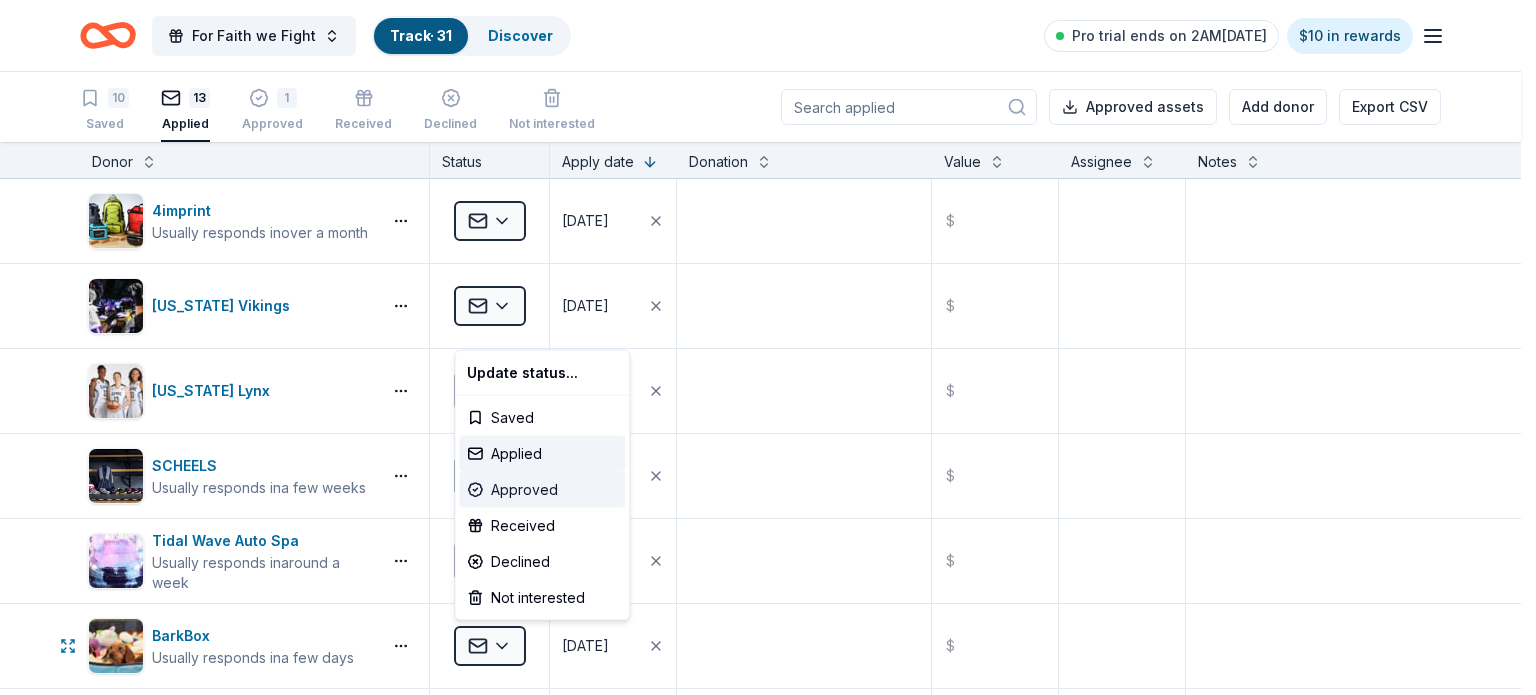 click on "Approved" at bounding box center (542, 490) 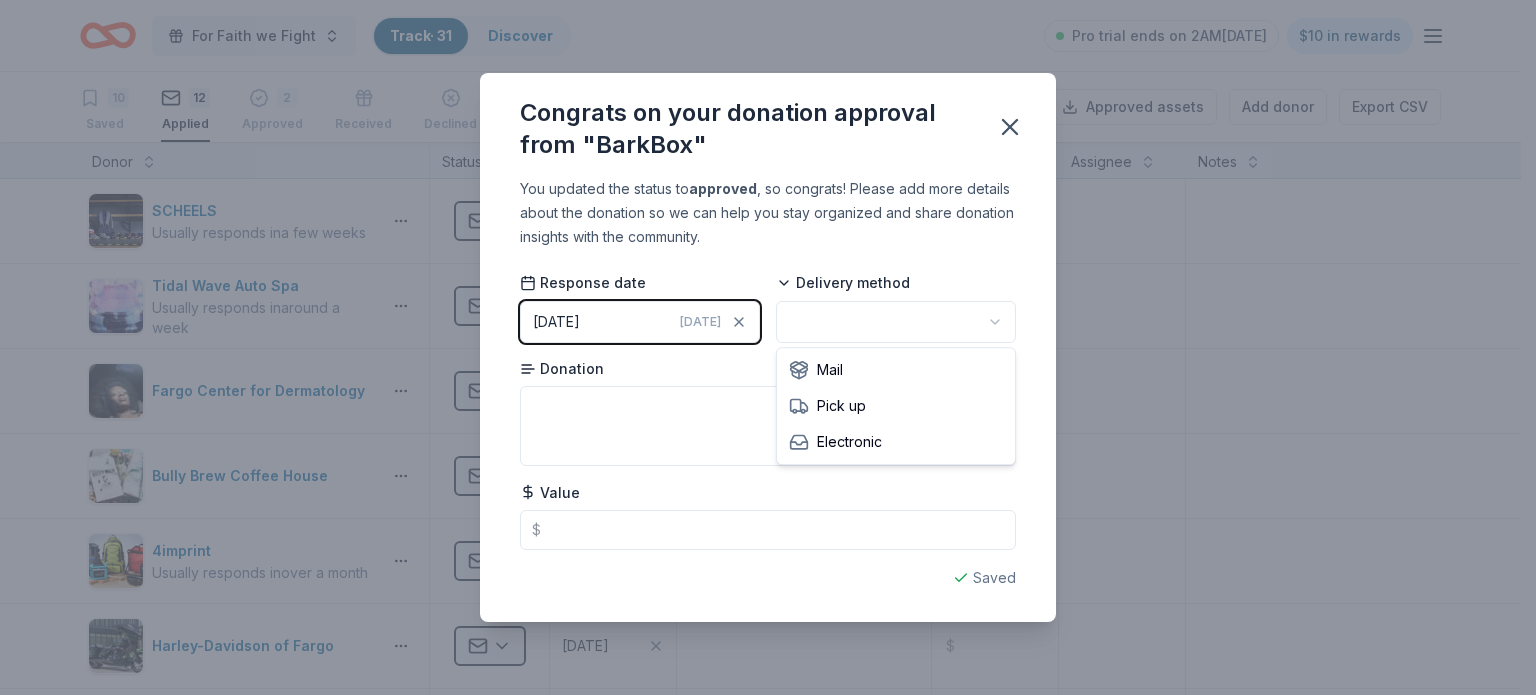 click on "For Faith we Fight Track  · 31 Discover Pro trial ends on 2AM[DATE] $10 in rewards 10 Saved 12 Applied 2 Approved Received Declined Not interested  Approved assets Add donor Export CSV Donor Status Apply date Donation Value Assignee Notes SCHEELS Usually responds in  a few weeks Applied [DATE] $ Tidal Wave Auto Spa Usually responds in  around a week Applied [DATE] $ Fargo Center for Dermatology Applied [DATE] $ Bully Brew Coffee House Applied [DATE] $ 4imprint Usually responds in  over a month Applied [DATE] $ Harley-Davidson of Fargo Applied [DATE] $ [US_STATE] Vikings Applied [DATE] $ [GEOGRAPHIC_DATA] Applied [DATE] $ West Acres Mall Applied [DATE] $ [US_STATE] Lynx Applied [DATE] $ Northwest Tire Applied [DATE] $ JanSport Usually responds in  over a month Applied [DATE] $   Discover more donors Saved Congrats on your donation approval from "BarkBox" You updated the status to  approved Response date [DATE] [DATE] Delivery method Donation Value $ Saved Mail" at bounding box center [768, 347] 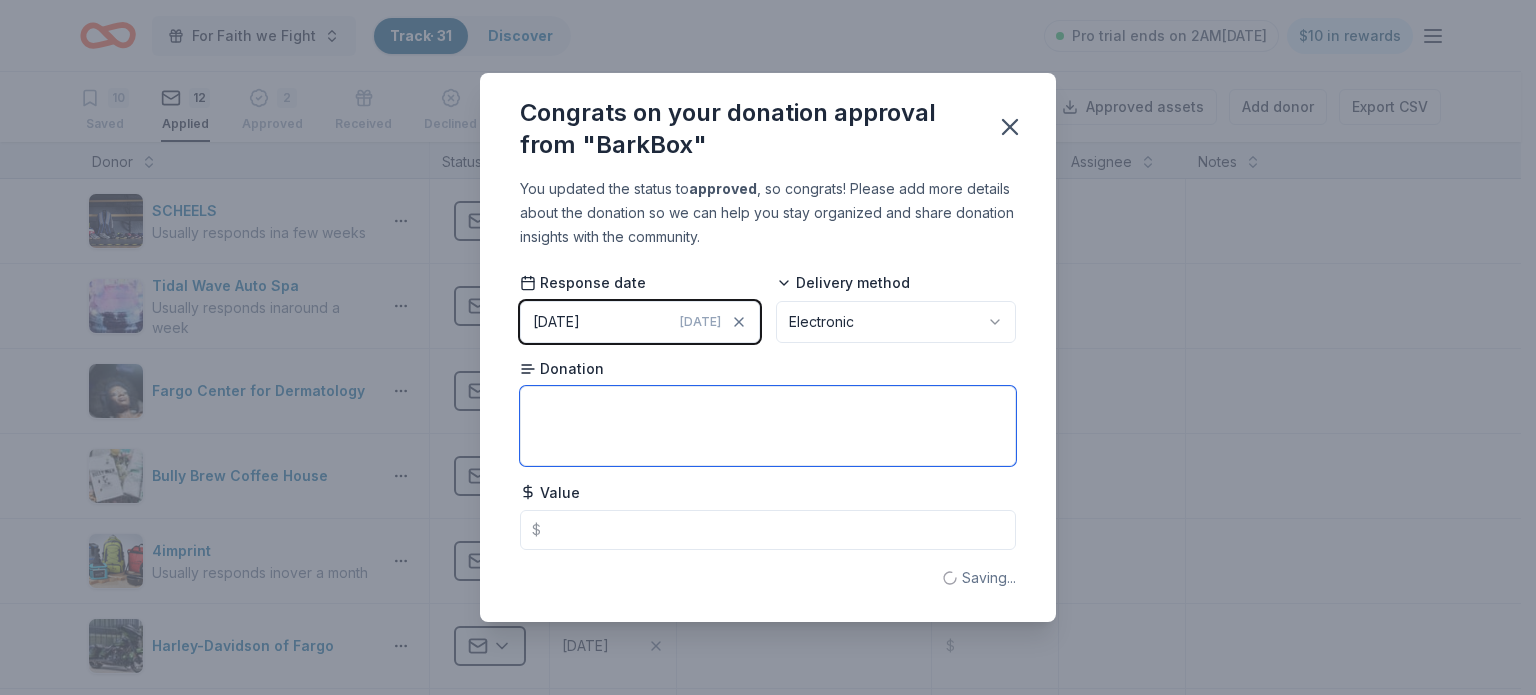 click at bounding box center (768, 426) 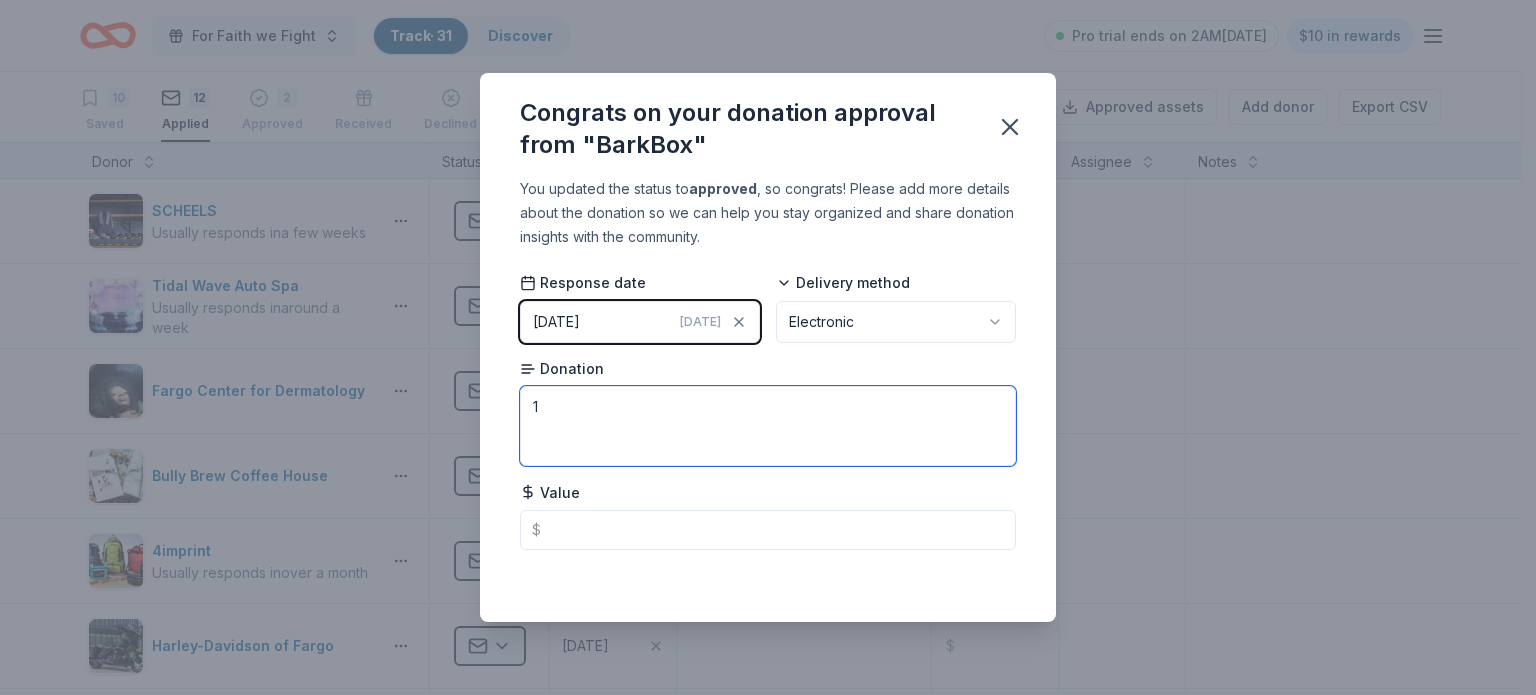 paste on "-month digital gift certificate" 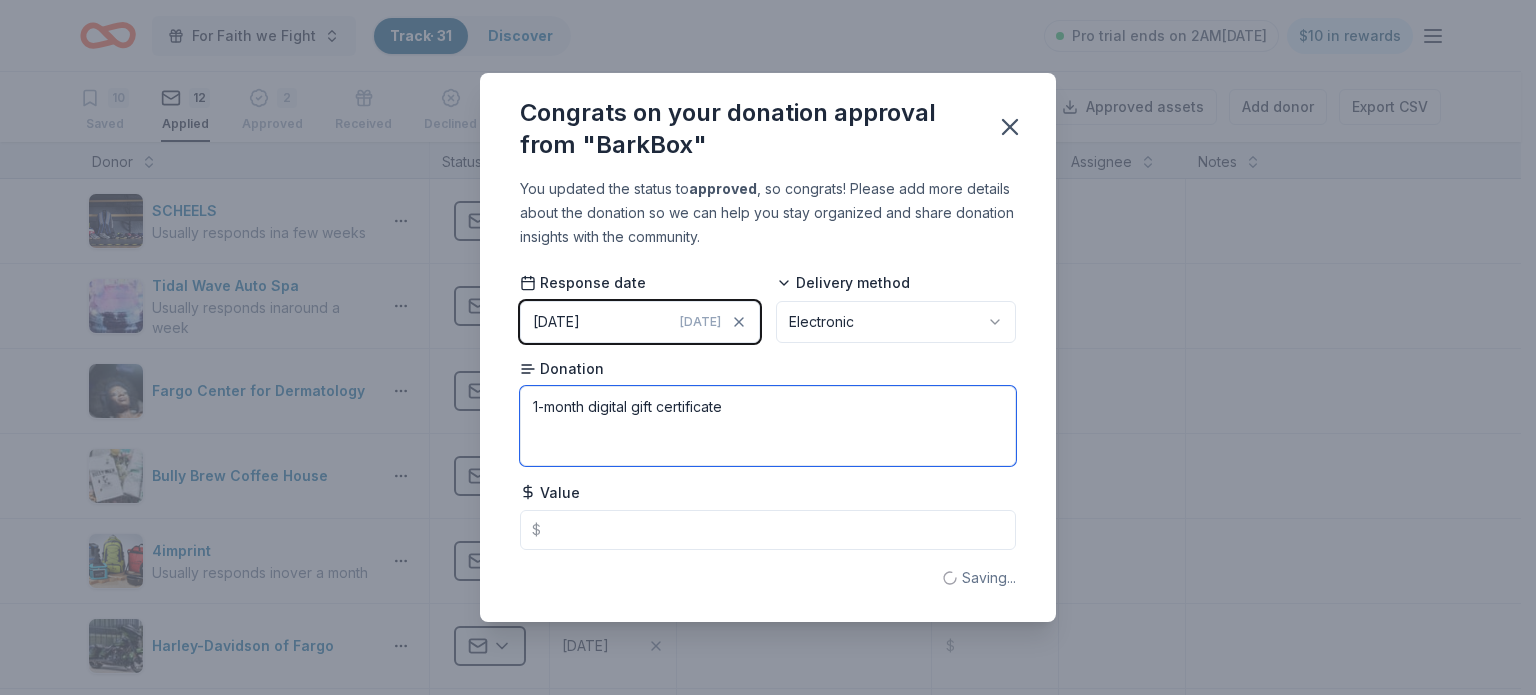 type on "1-month digital gift certificate" 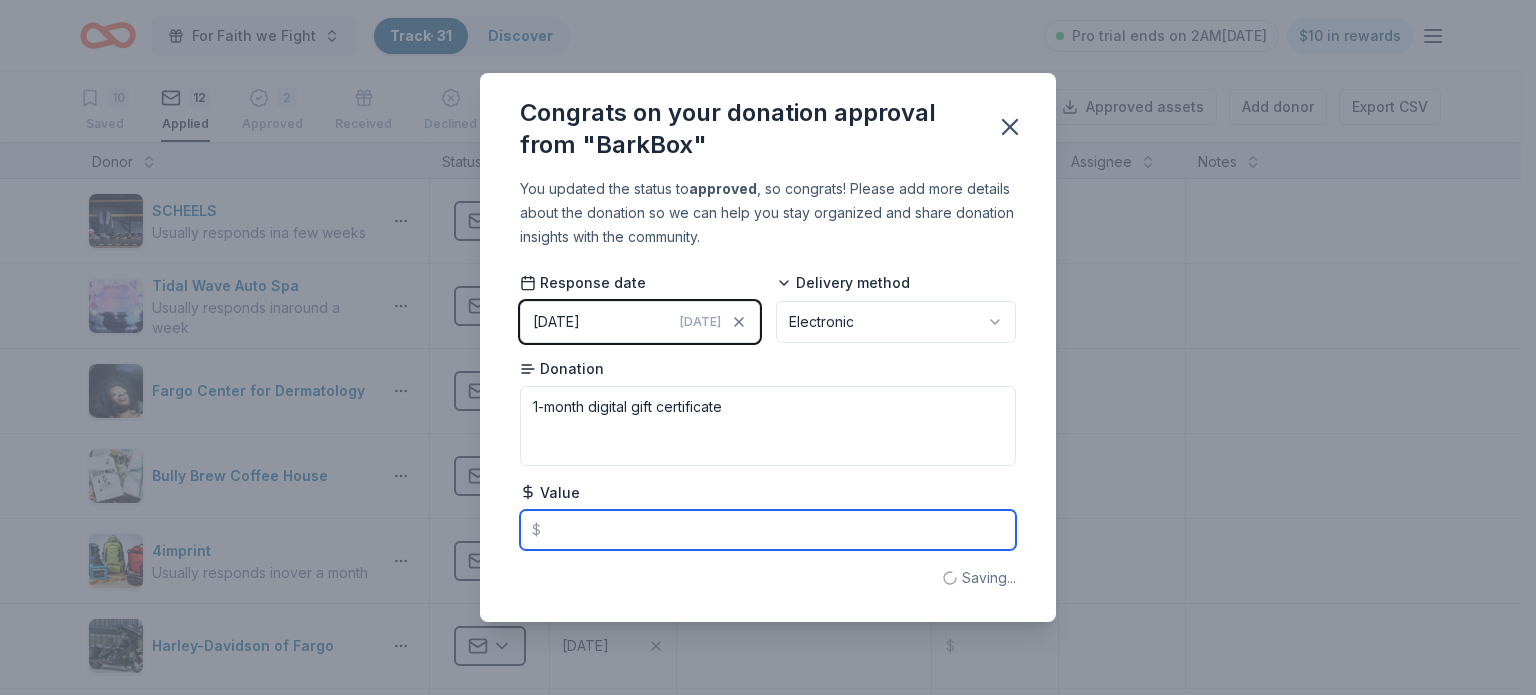 click at bounding box center [768, 530] 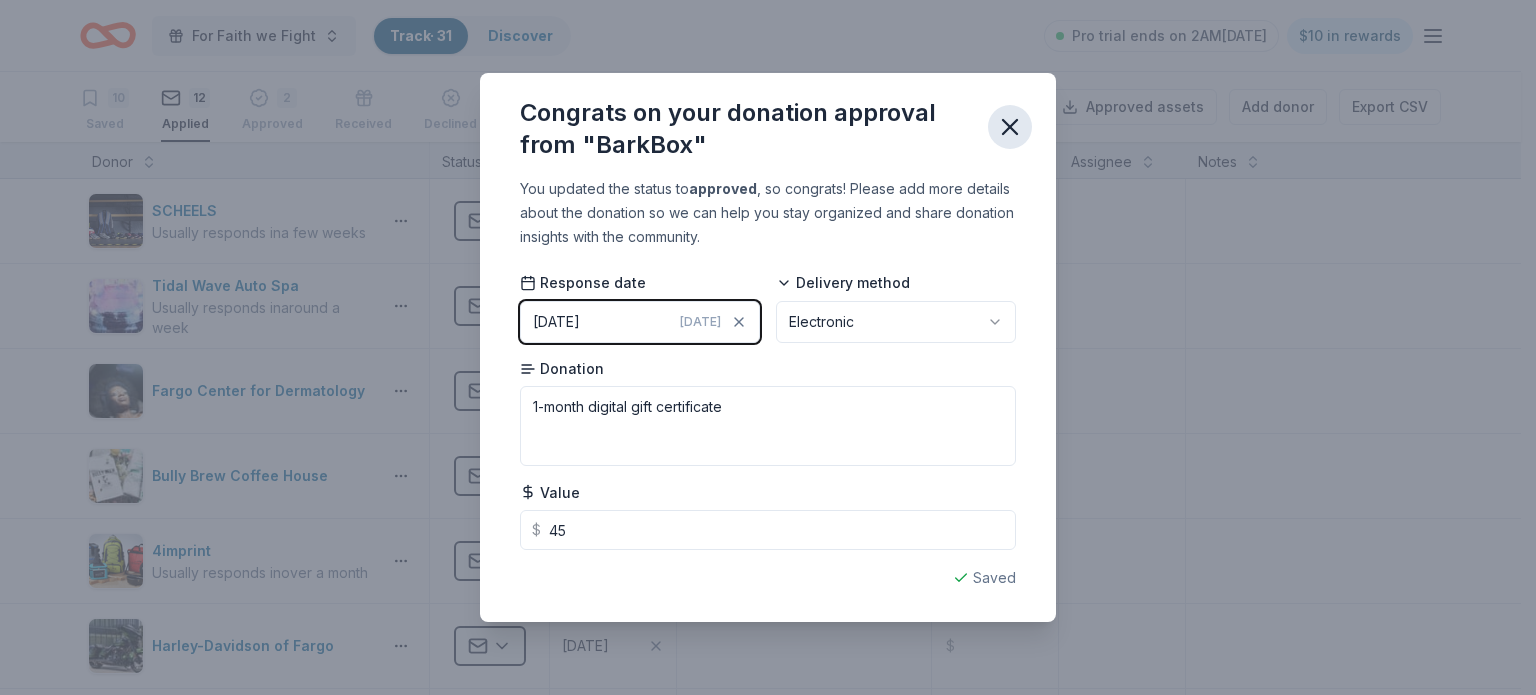 type on "45.00" 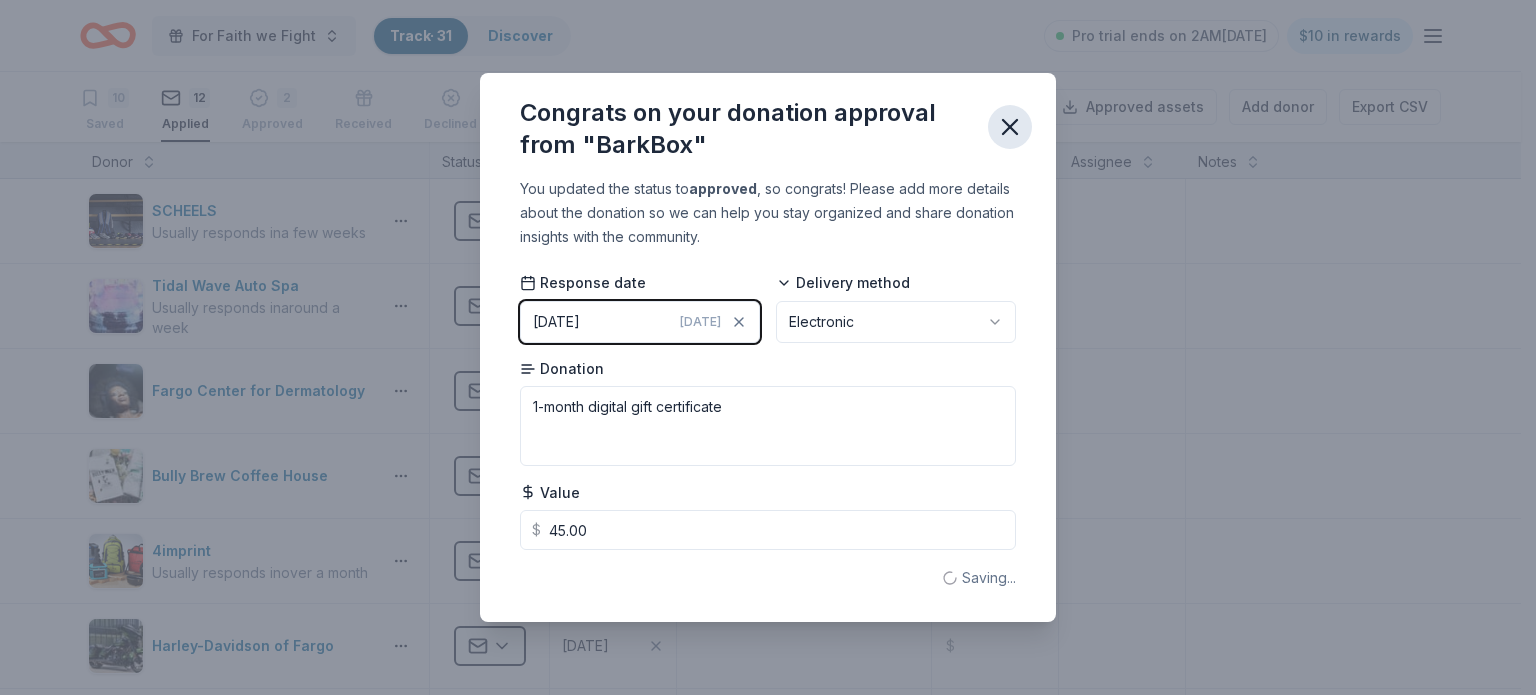 click 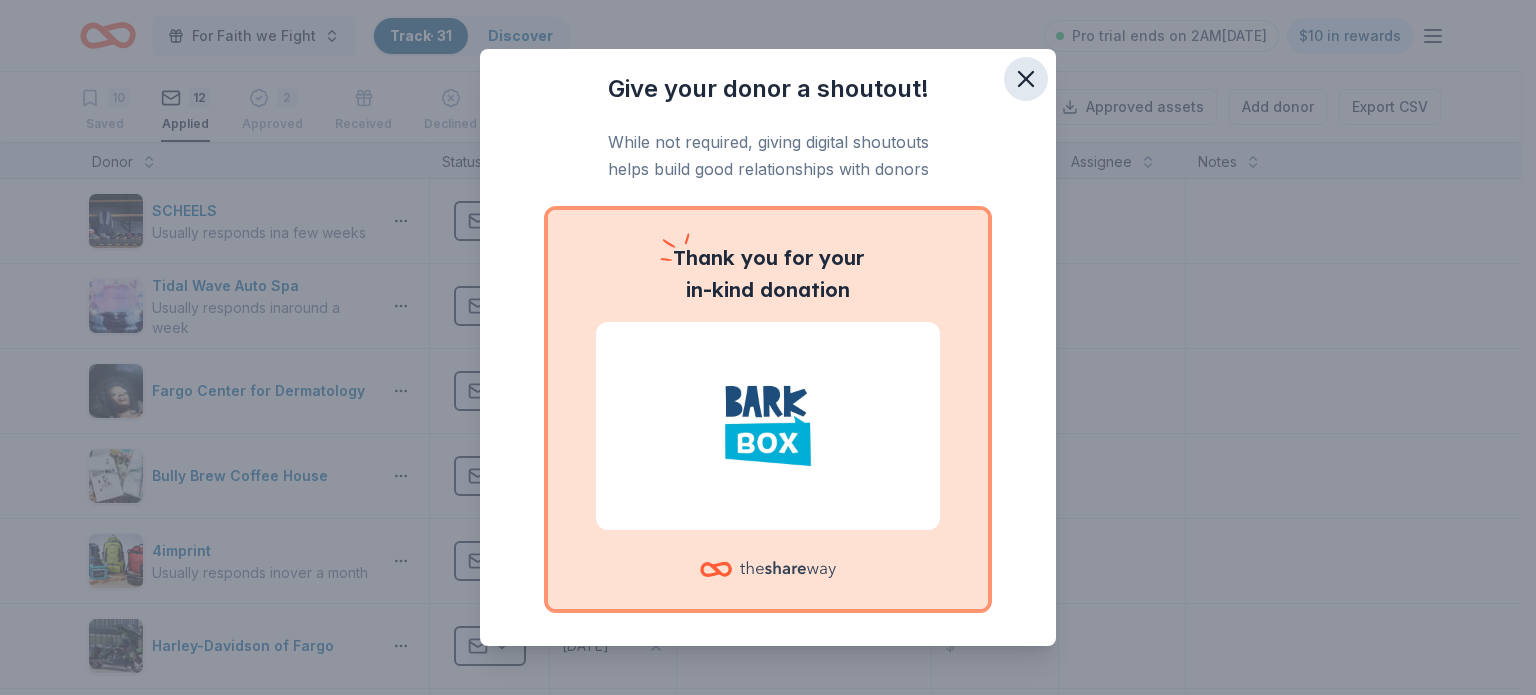 click 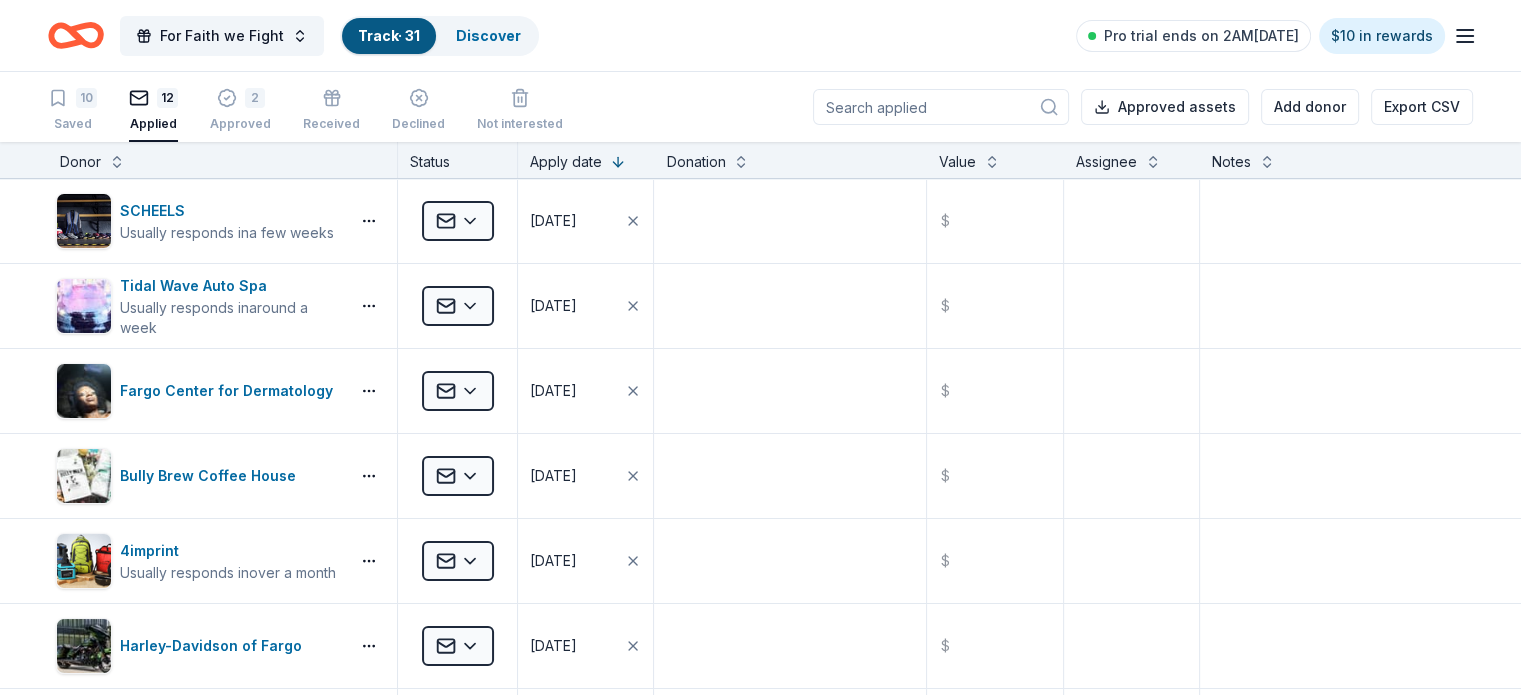 click 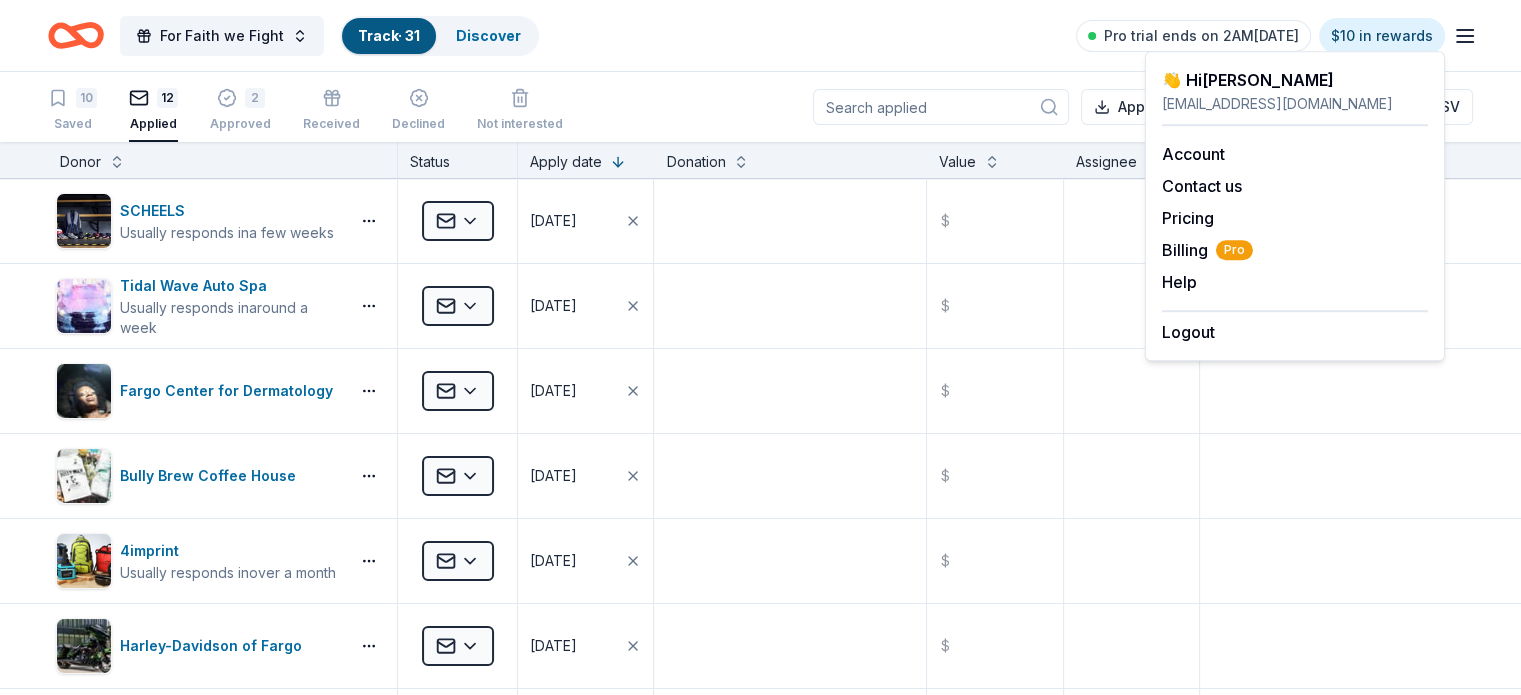 click on "For Faith we Fight Track  · 31 Discover Pro trial ends on 2AM[DATE] $10 in rewards" at bounding box center (760, 35) 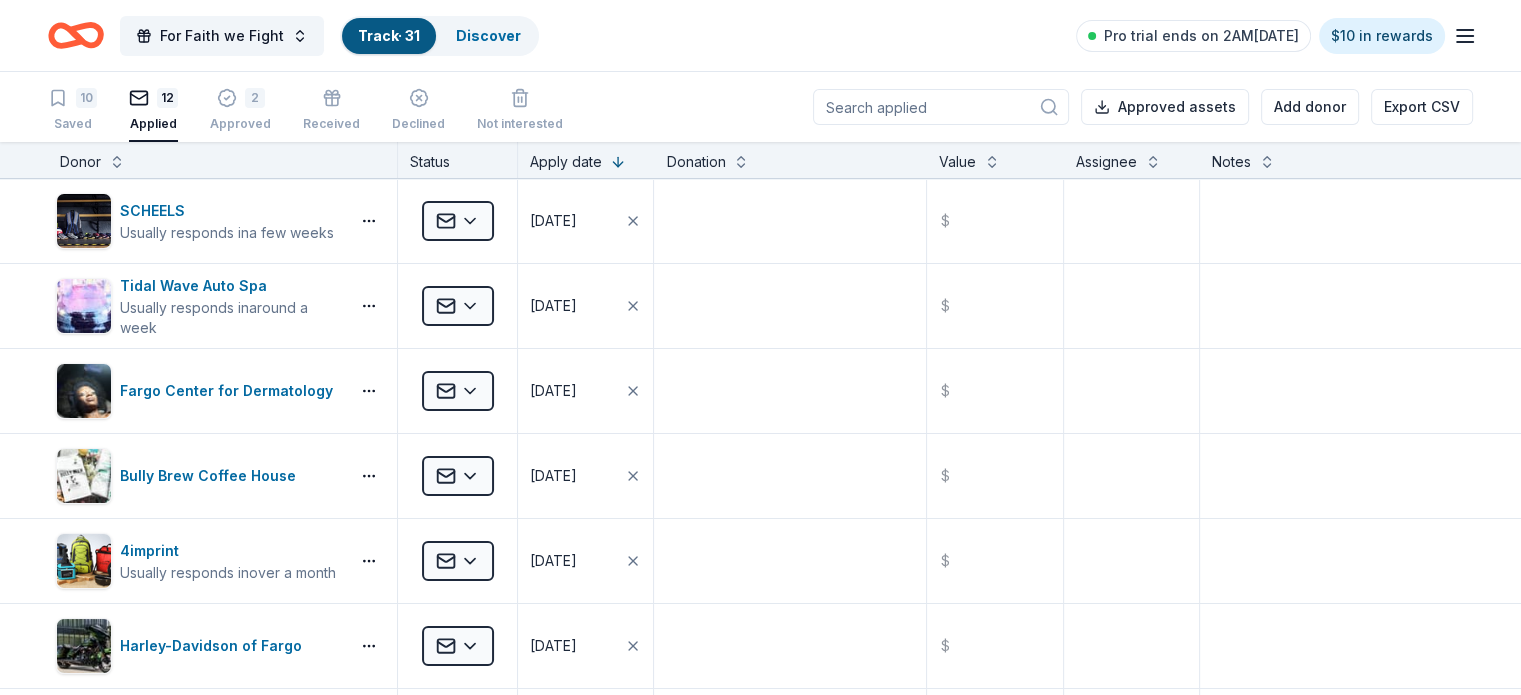 click on "For Faith we Fight Track  · 31 Discover Pro trial ends on 2AM[DATE] $10 in rewards" at bounding box center [760, 35] 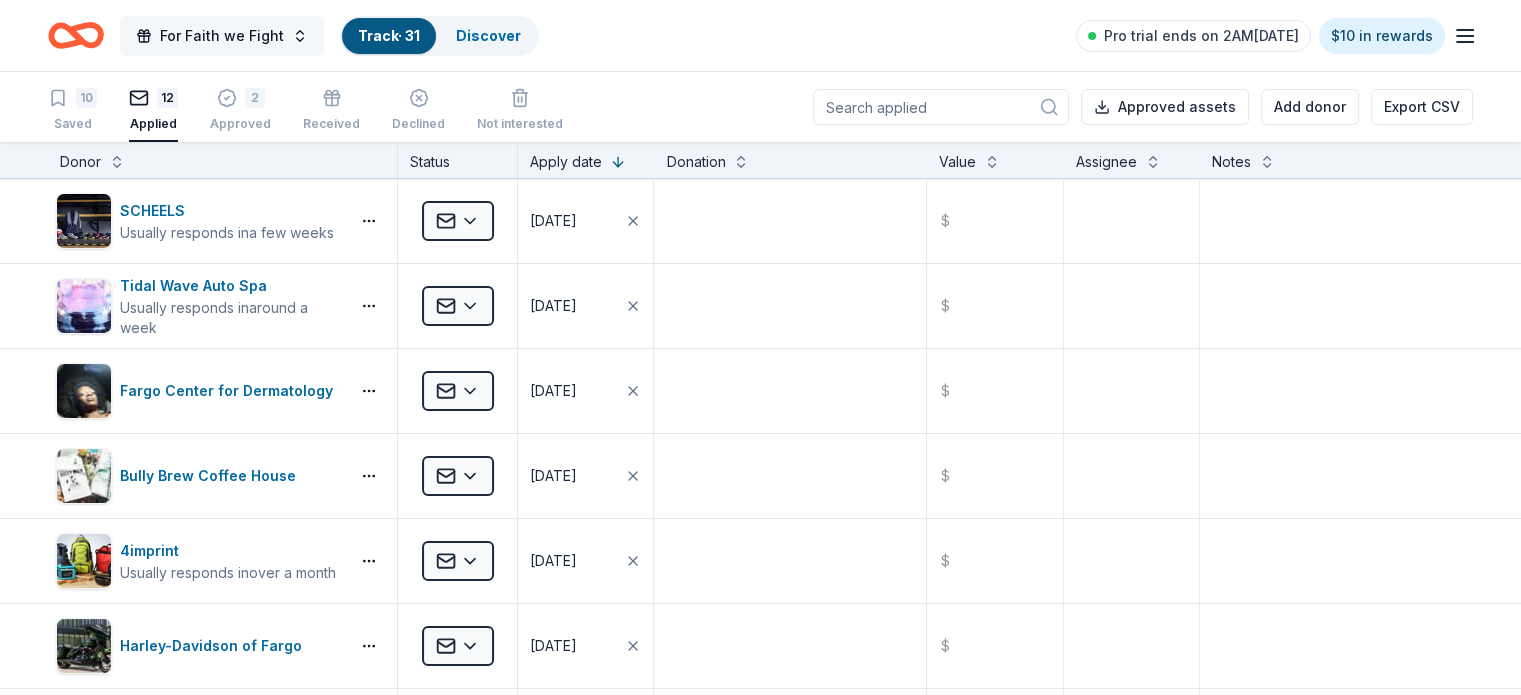 click on "For Faith we Fight" at bounding box center [222, 36] 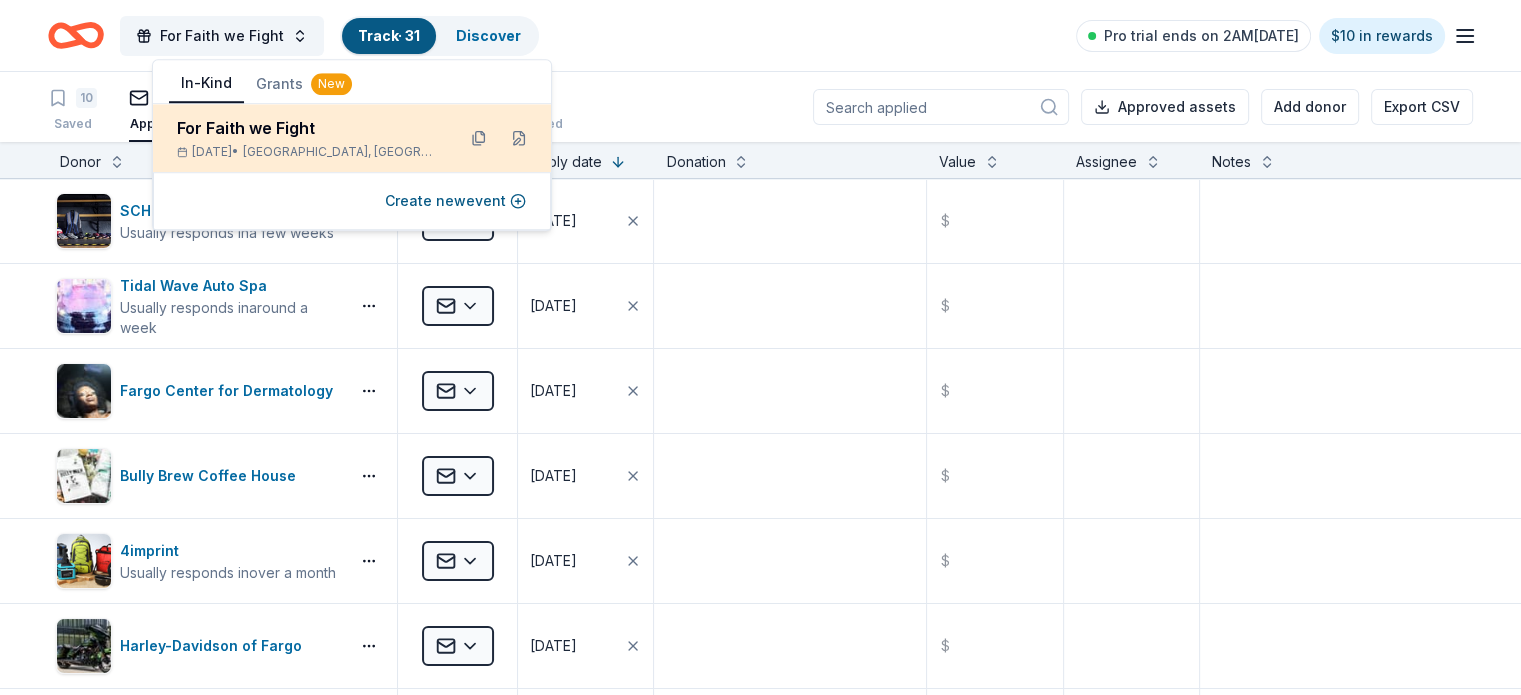 click on "For Faith we Fight" at bounding box center [308, 128] 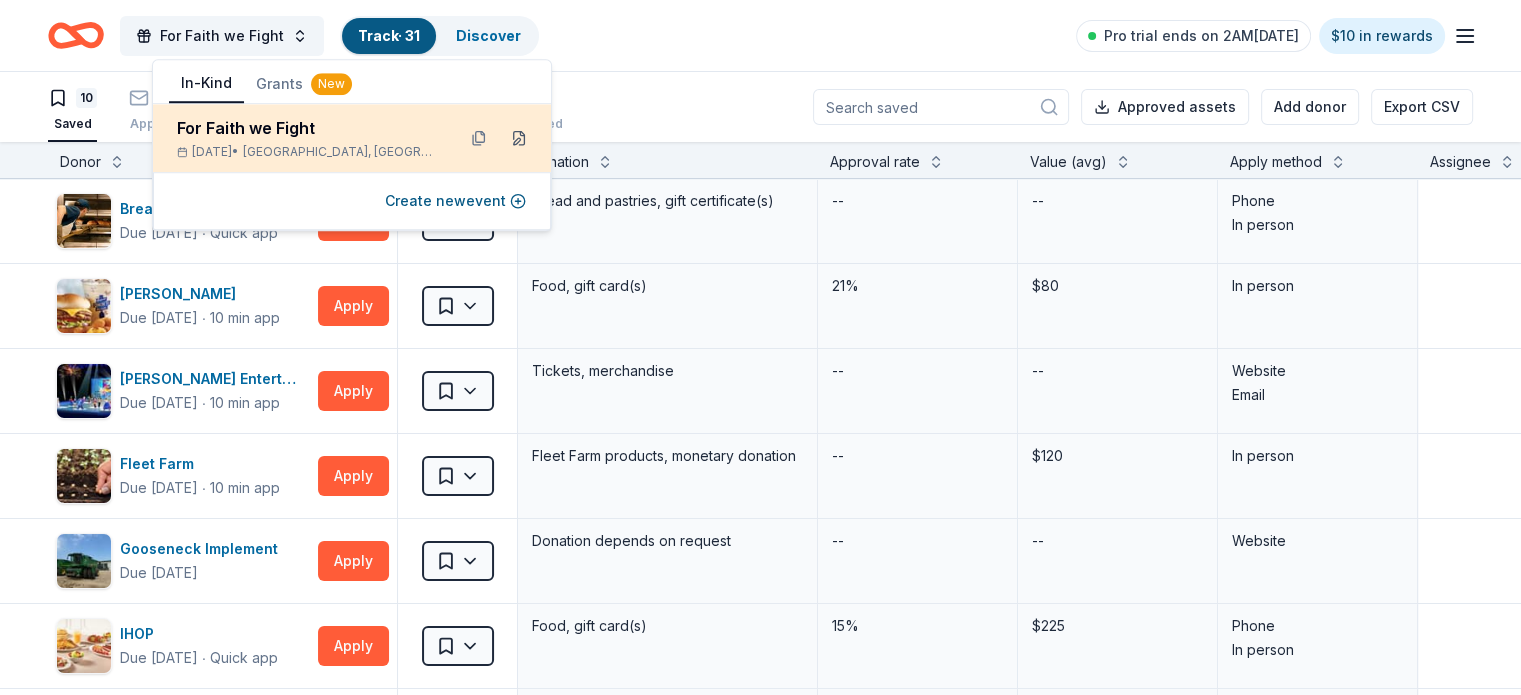 click at bounding box center (519, 138) 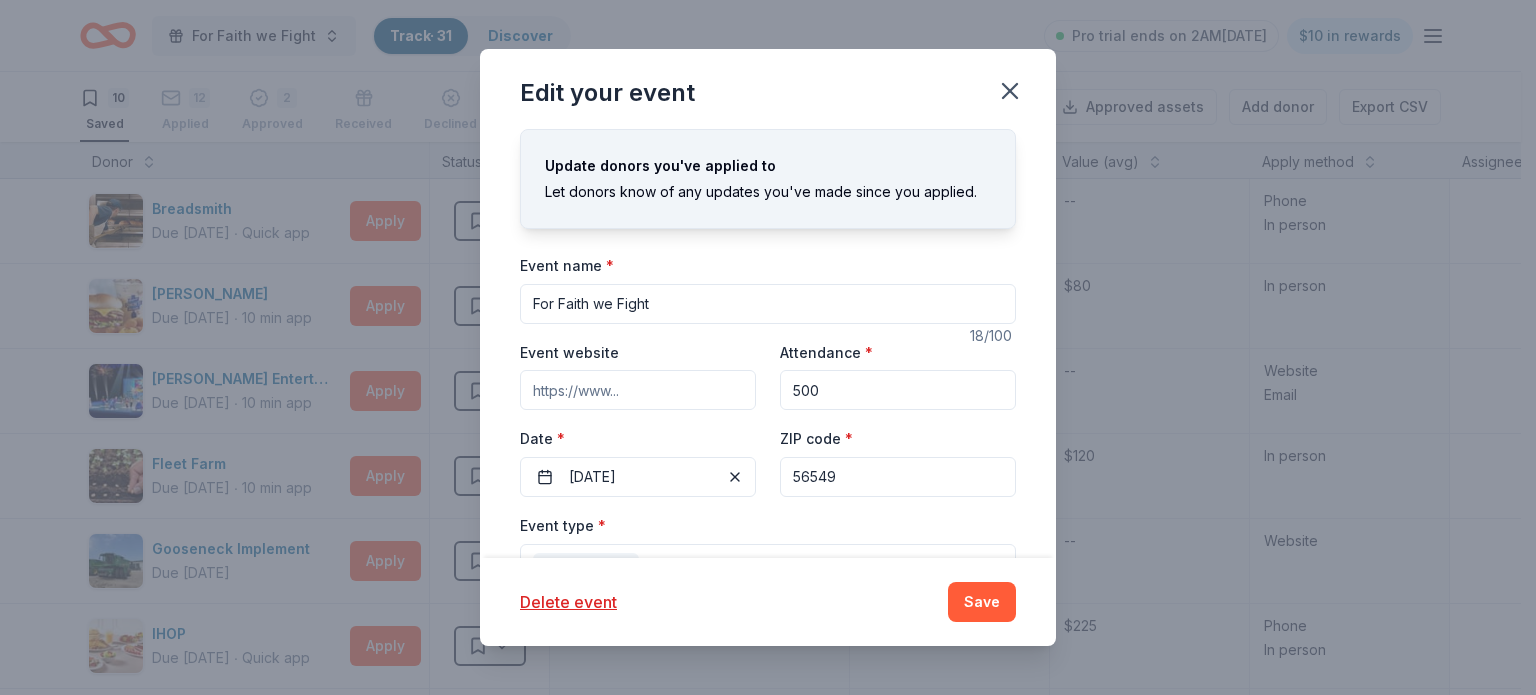 drag, startPoint x: 686, startPoint y: 295, endPoint x: 442, endPoint y: 286, distance: 244.16592 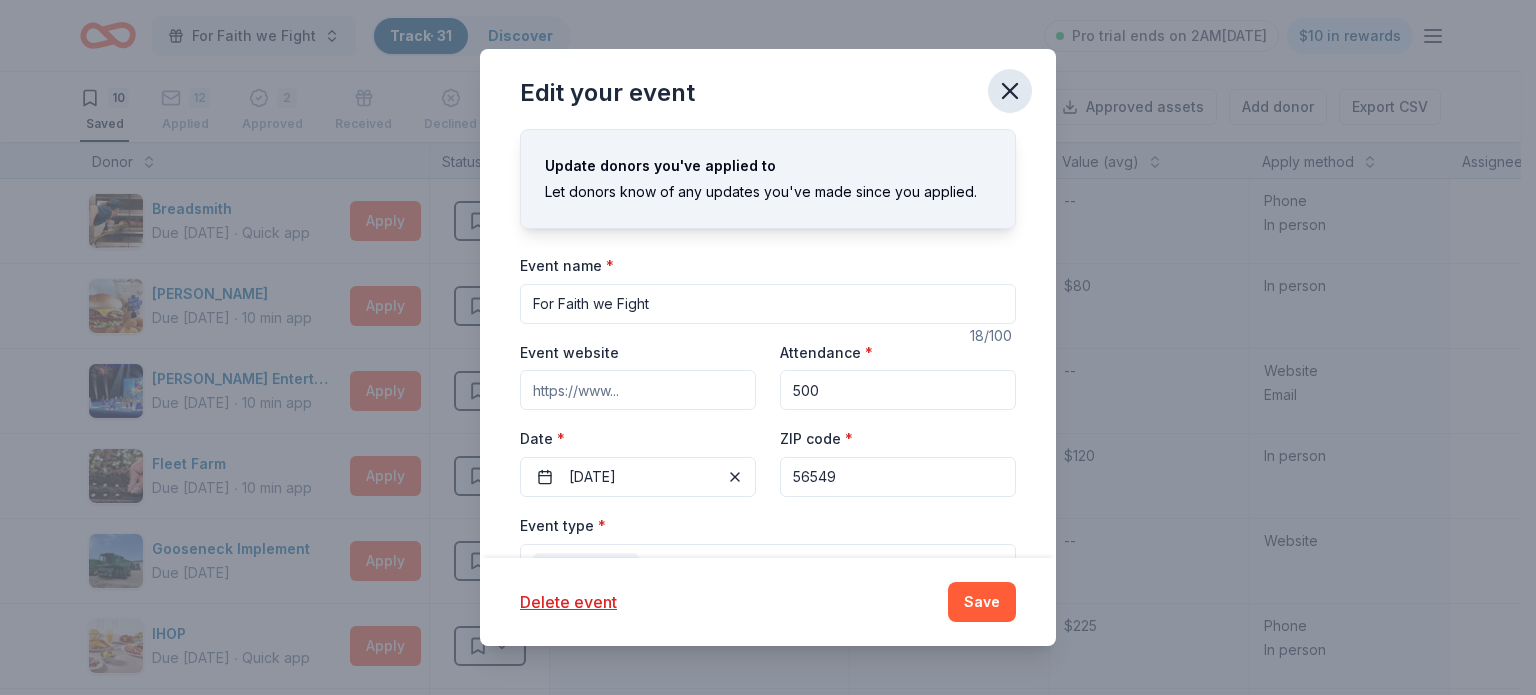 click 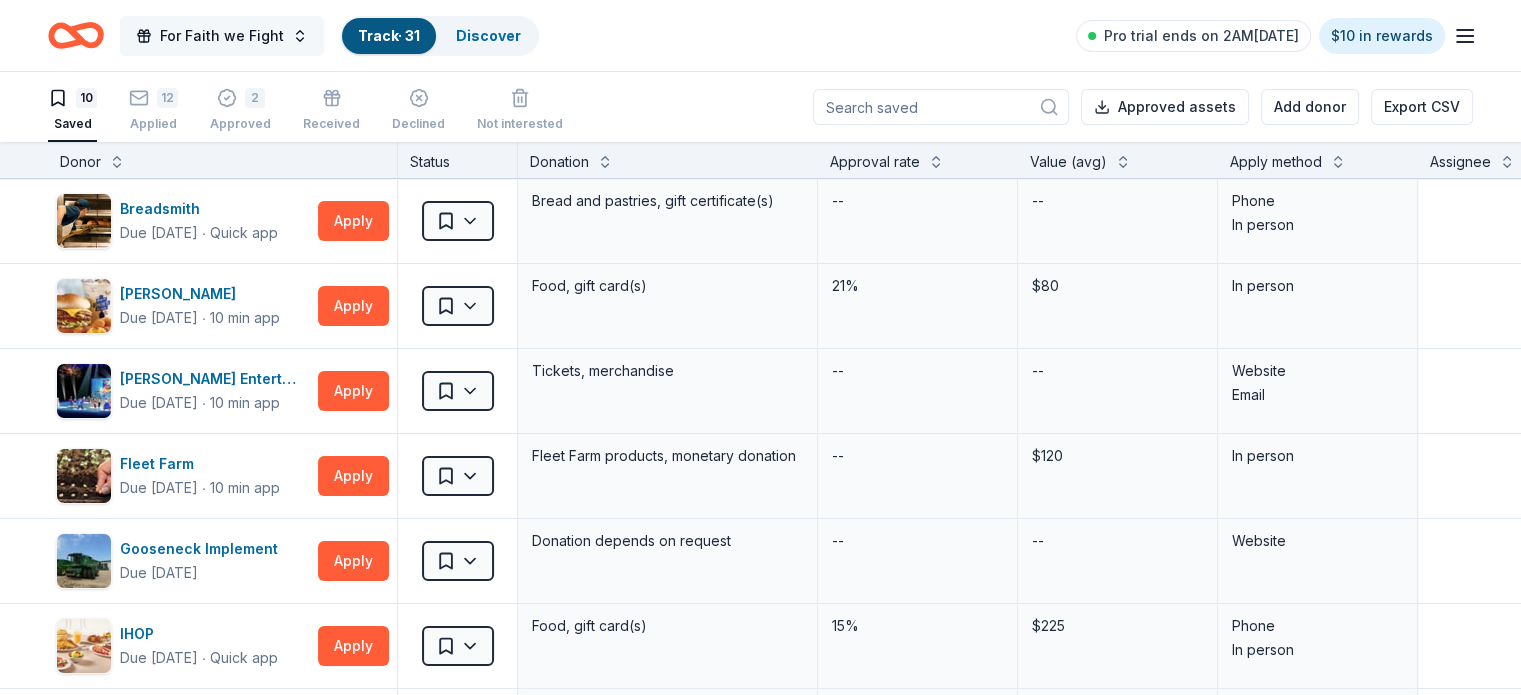 click on "For Faith we Fight" at bounding box center (222, 36) 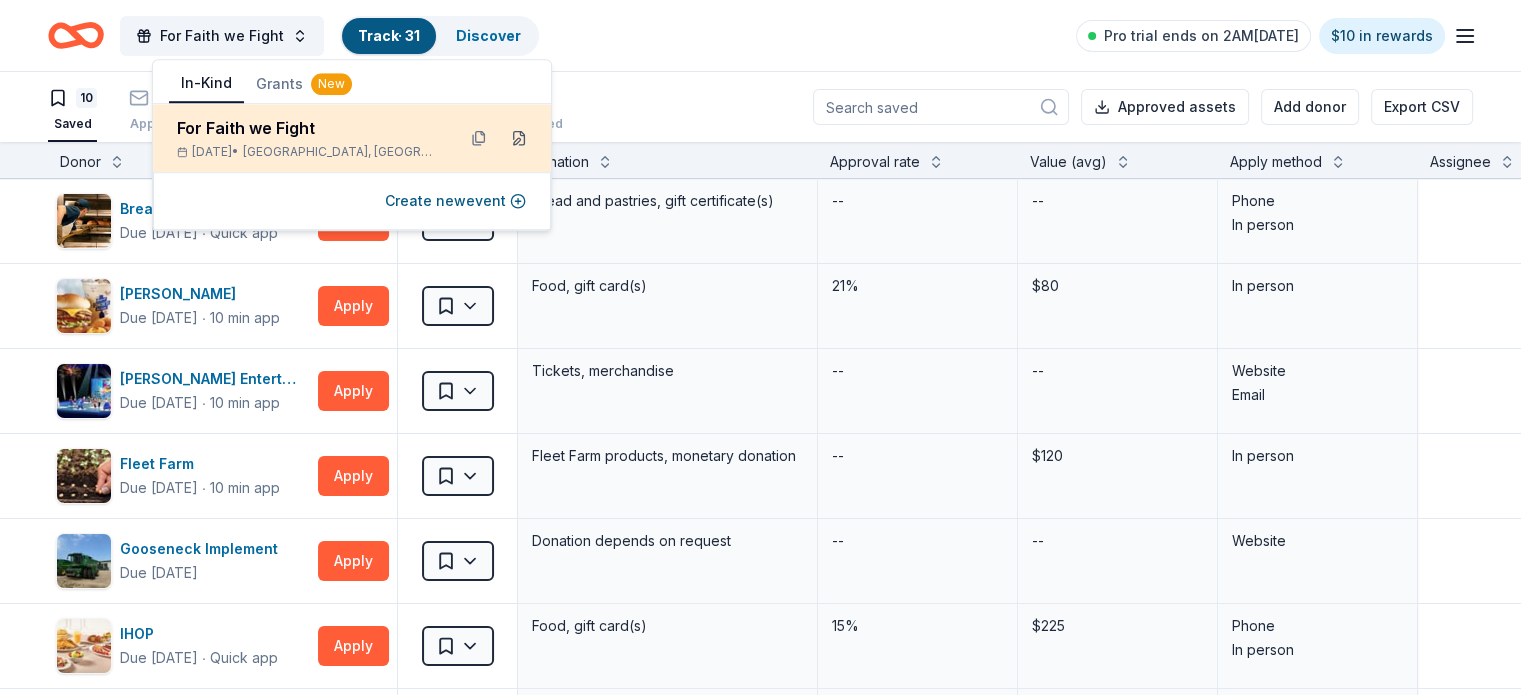 click at bounding box center [519, 138] 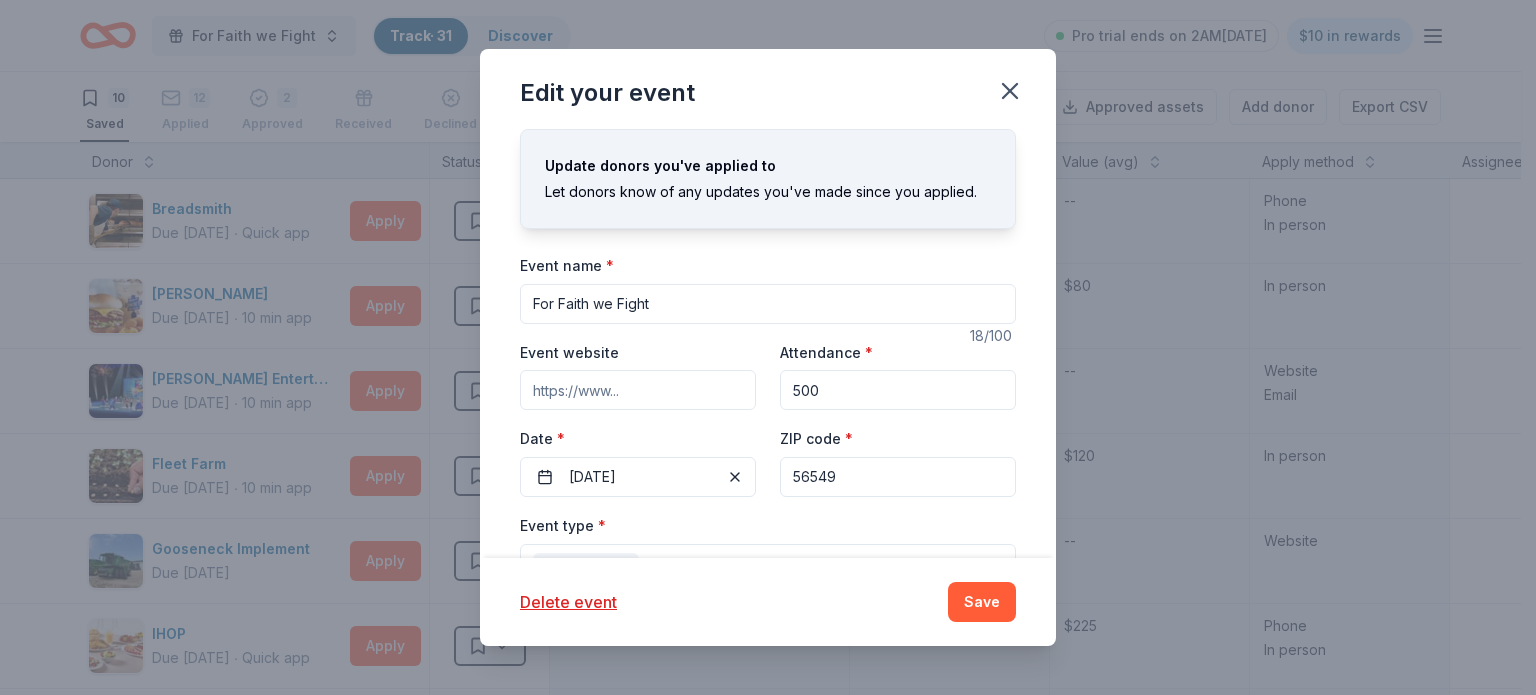 drag, startPoint x: 671, startPoint y: 301, endPoint x: 547, endPoint y: 299, distance: 124.01613 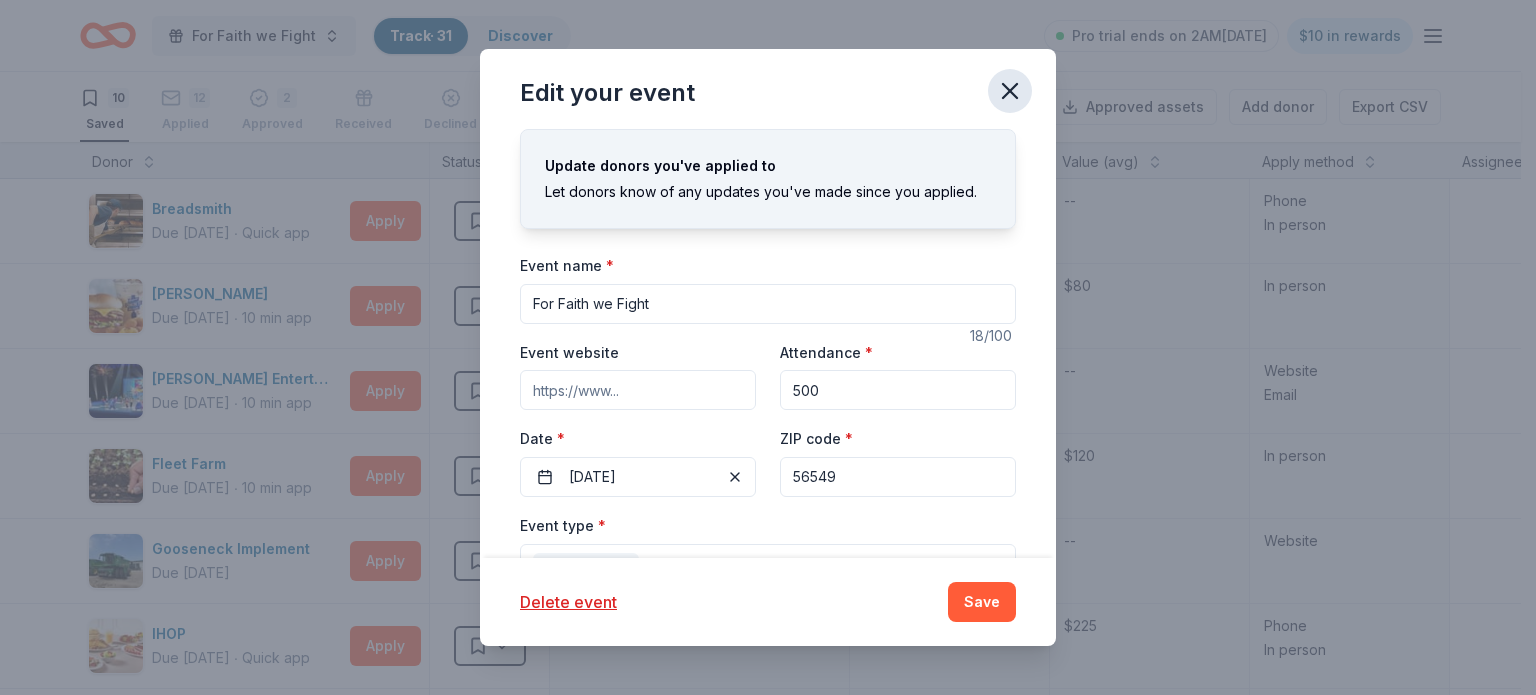 click 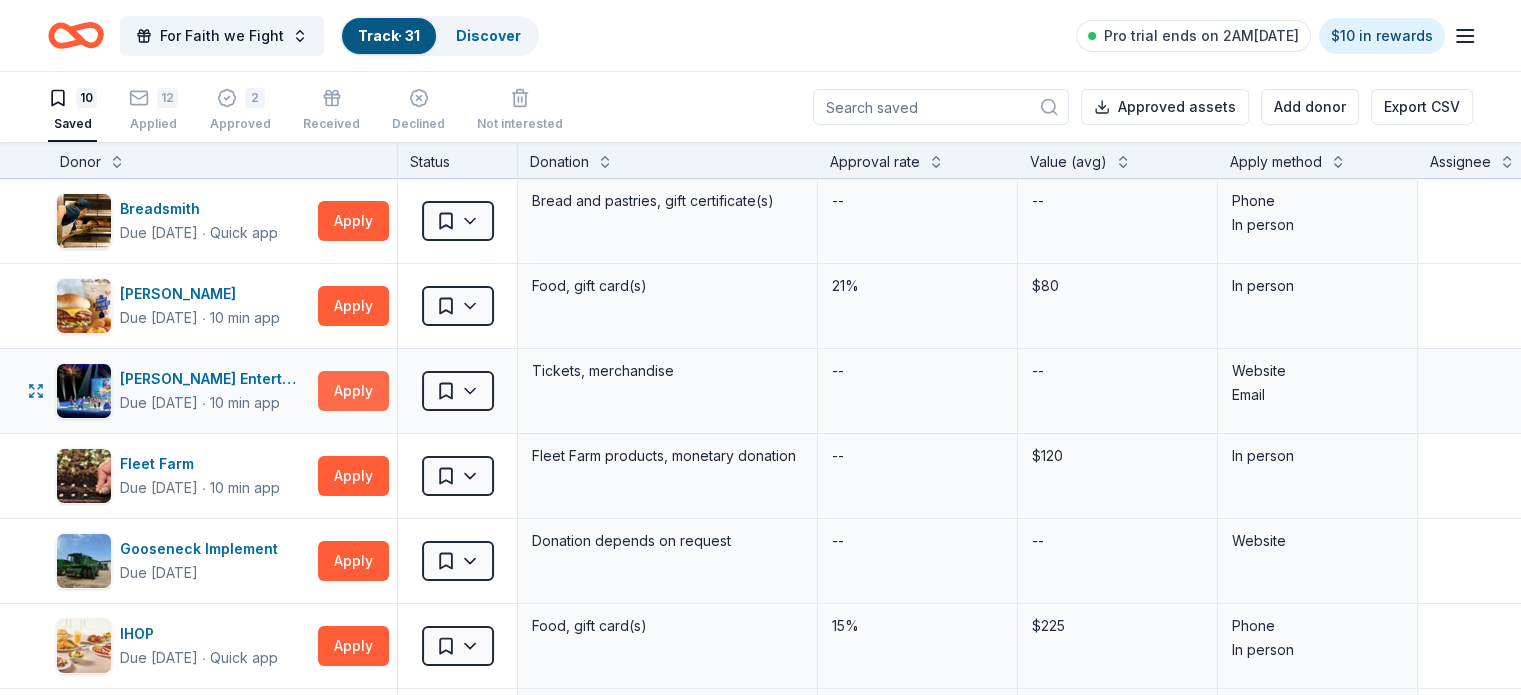 click on "Apply" at bounding box center [353, 391] 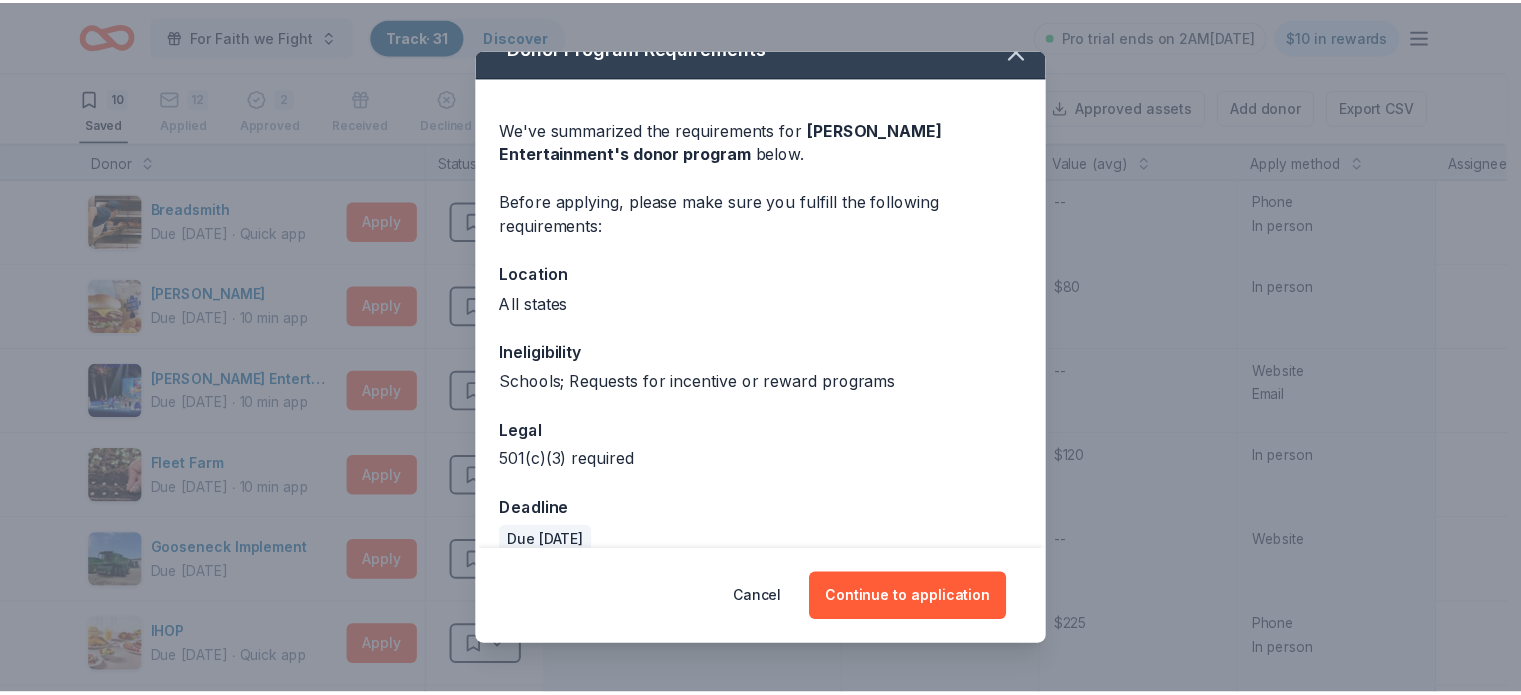 scroll, scrollTop: 56, scrollLeft: 0, axis: vertical 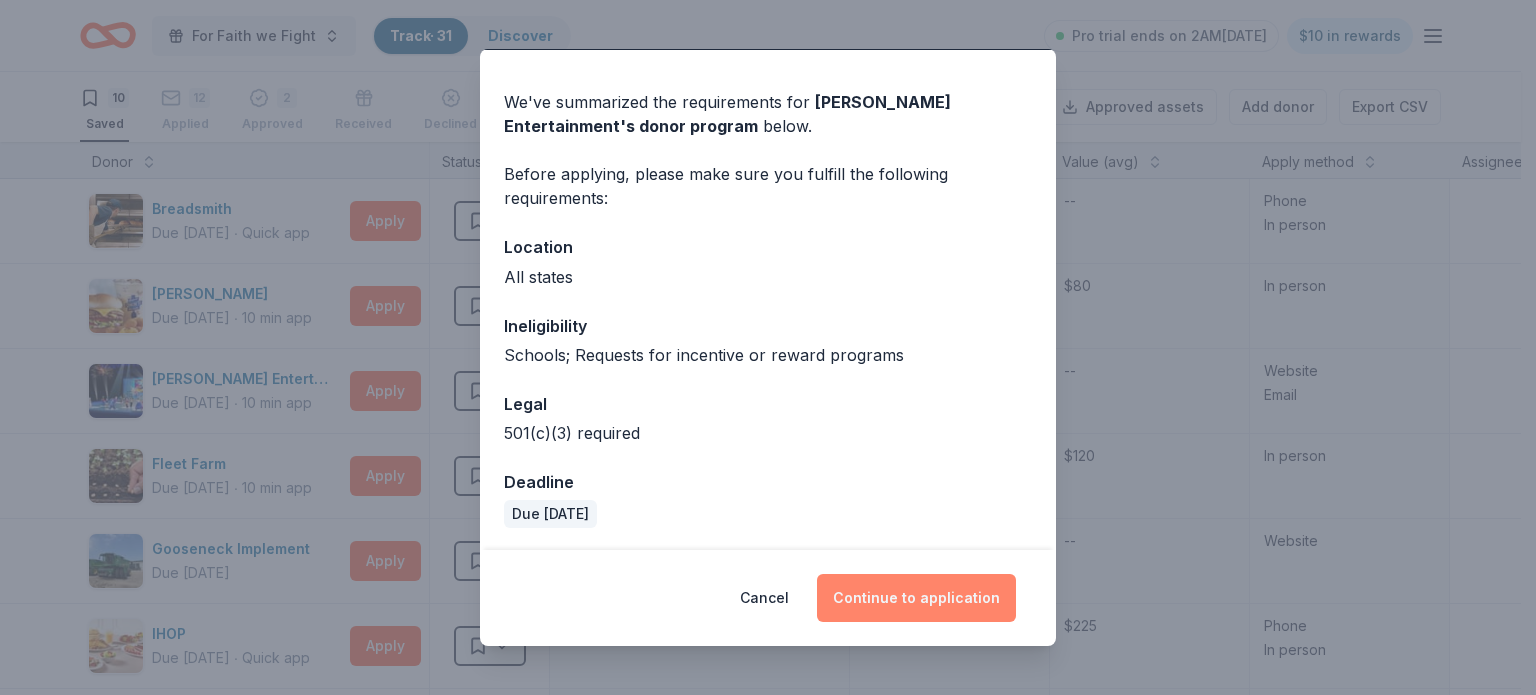 click on "Continue to application" at bounding box center (916, 598) 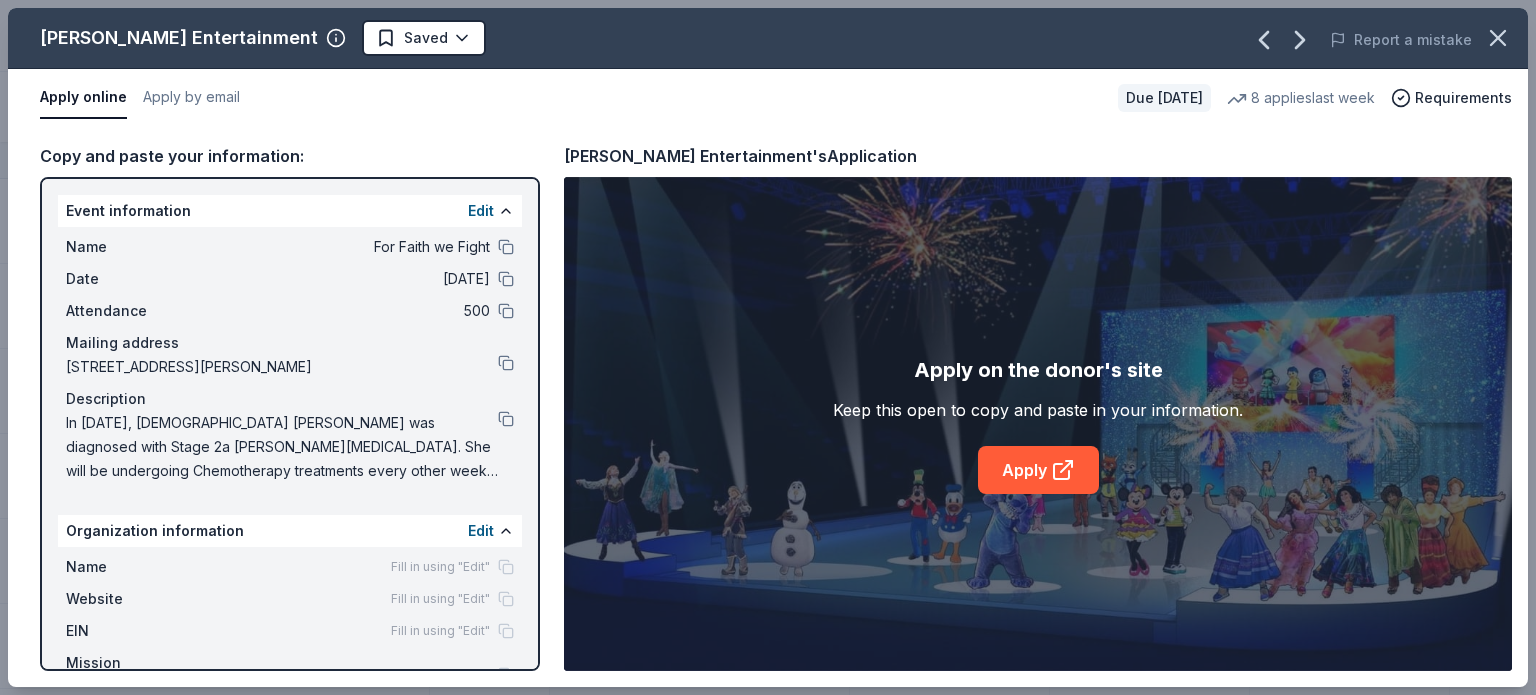 drag, startPoint x: 1494, startPoint y: 43, endPoint x: 1270, endPoint y: 100, distance: 231.13849 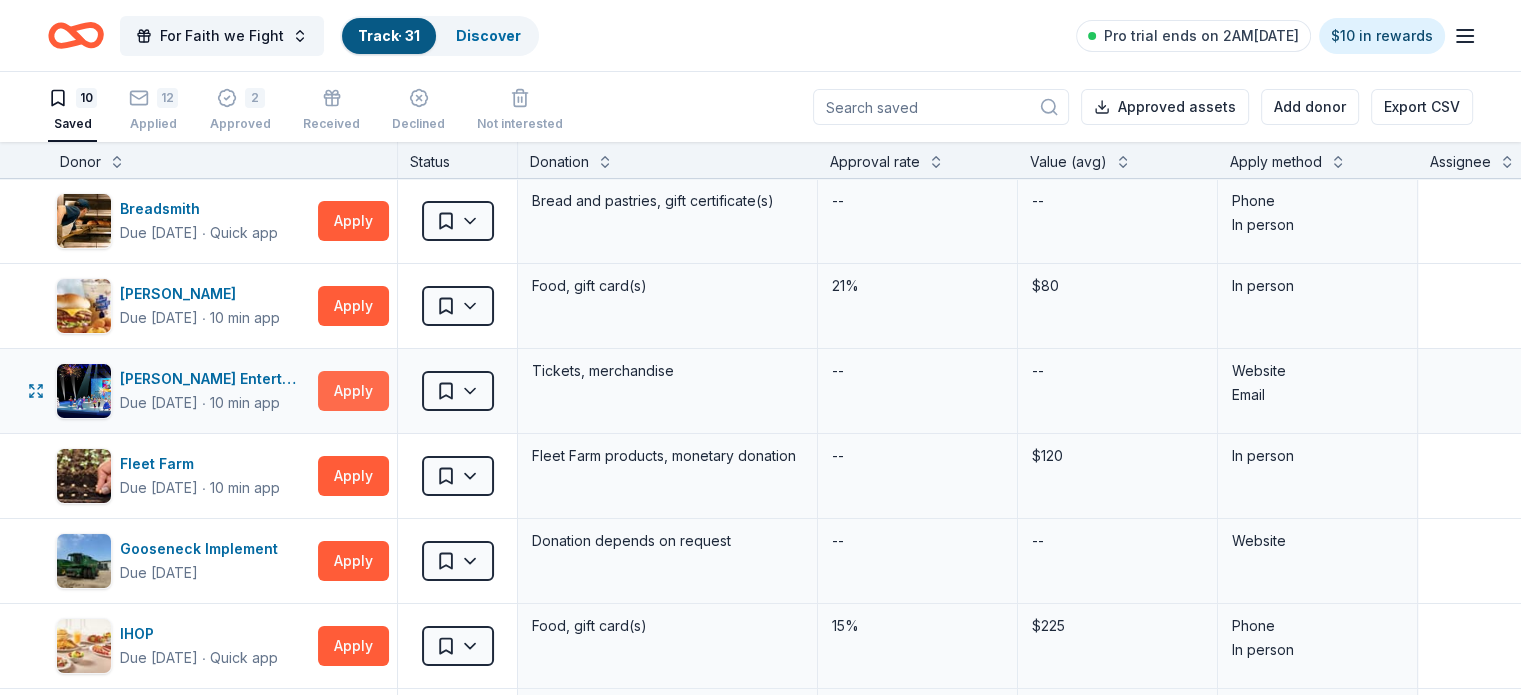 click on "Apply" at bounding box center [353, 391] 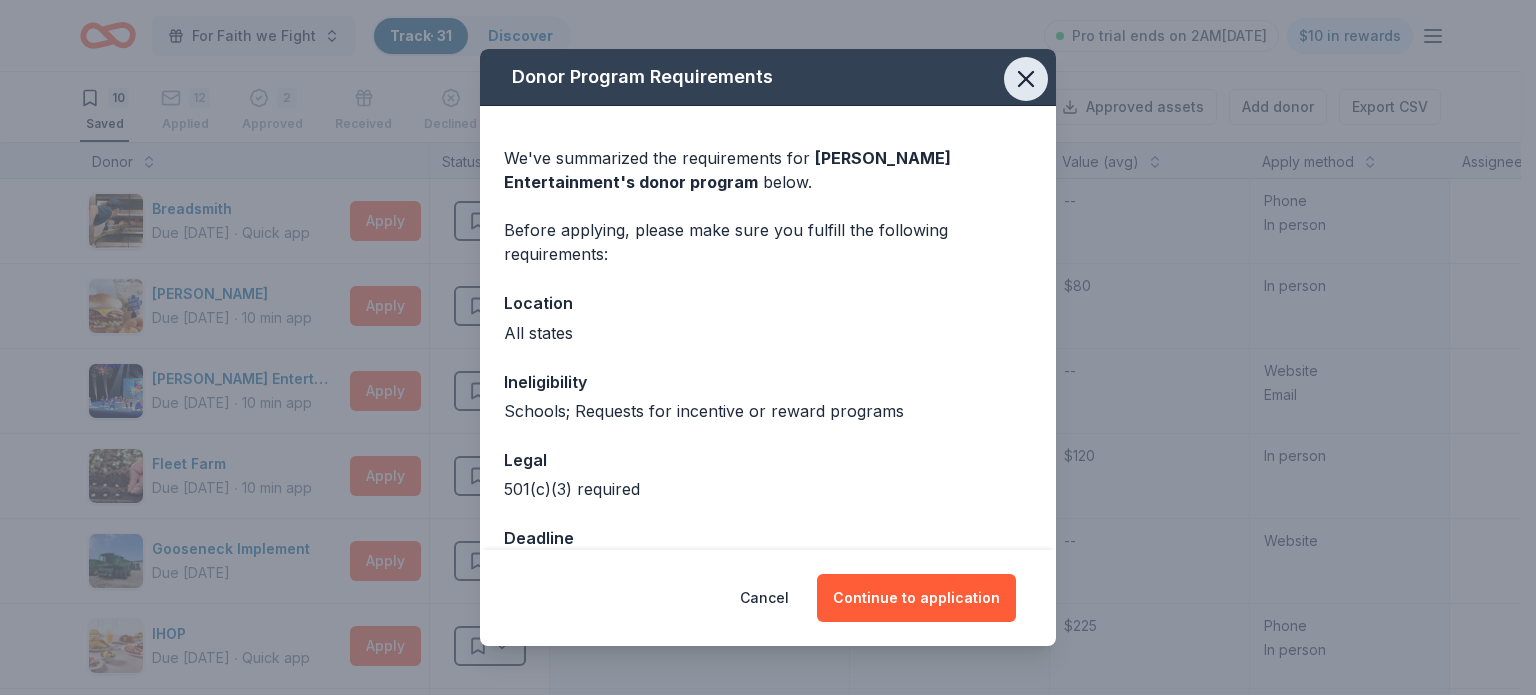 click 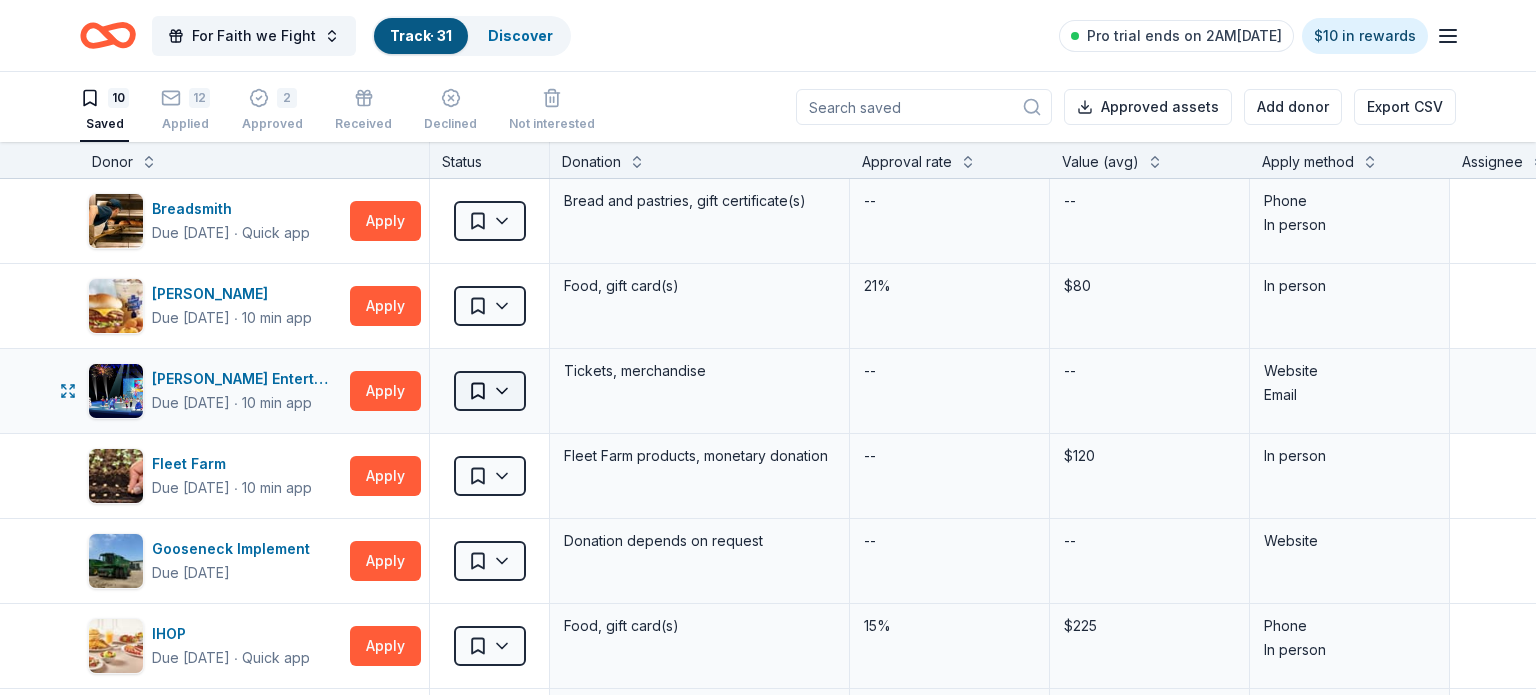 click on "For Faith we Fight Track  · 31 Discover Pro trial ends on 2AM[DATE] $10 in rewards 10 Saved 12 Applied 2 Approved Received Declined Not interested  Approved assets Add donor Export CSV Donor Status Donation Approval rate Value (avg) Apply method Assignee Notes Breadsmith Due [DATE] ∙ Quick app Apply Saved Bread and pastries, gift certificate(s) -- -- Phone In person [PERSON_NAME]  Due [DATE] ∙ 10 min app Apply Saved Food, gift card(s) 21% $80 In person [PERSON_NAME] Entertainment Due [DATE] ∙ 10 min app Apply Saved Tickets, merchandise  -- -- Website Email Fleet Farm Due [DATE] ∙ 10 min app Apply Saved Fleet Farm products, monetary donation -- $120 In person Gooseneck Implement Due [DATE] Apply Saved Donation depends on request -- -- Website IHOP Due [DATE] ∙ Quick app Apply Saved Food, gift card(s) 15% $225 Phone In person Marriott International Due [DATE] ∙ 10 min app Apply Saved Room stays, gift certifcate(s) 2% $348 Phone In person Olive Garden Due [DATE] ∙ 10 min app 15%" at bounding box center (768, 347) 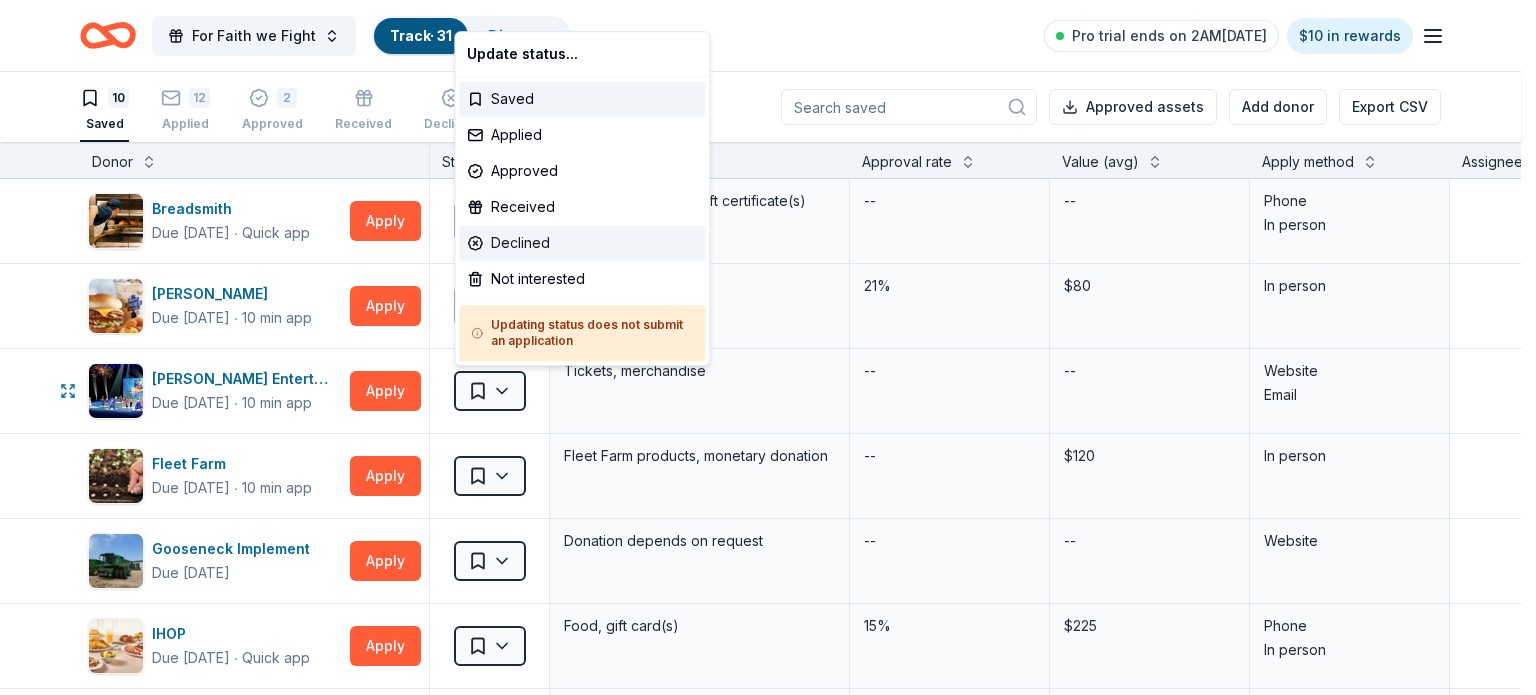 click on "Declined" at bounding box center (582, 243) 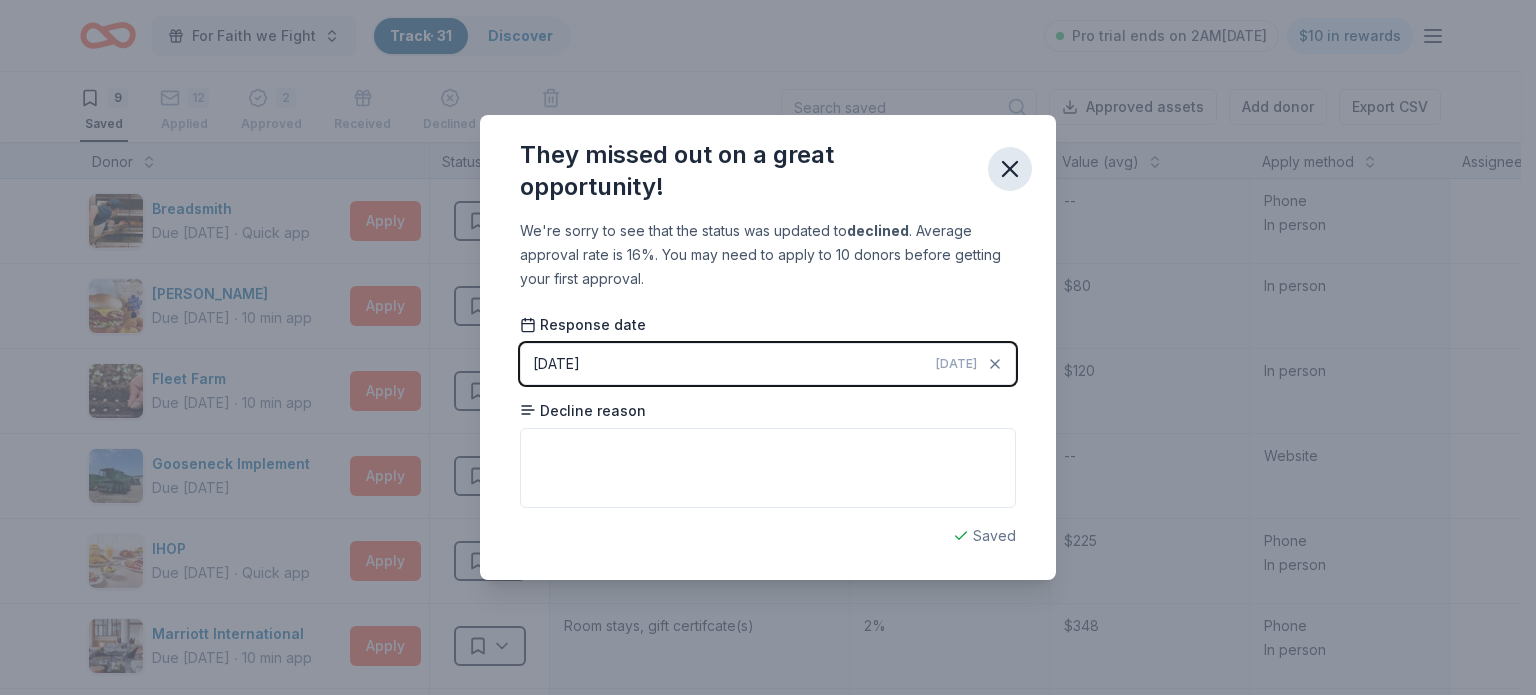 click 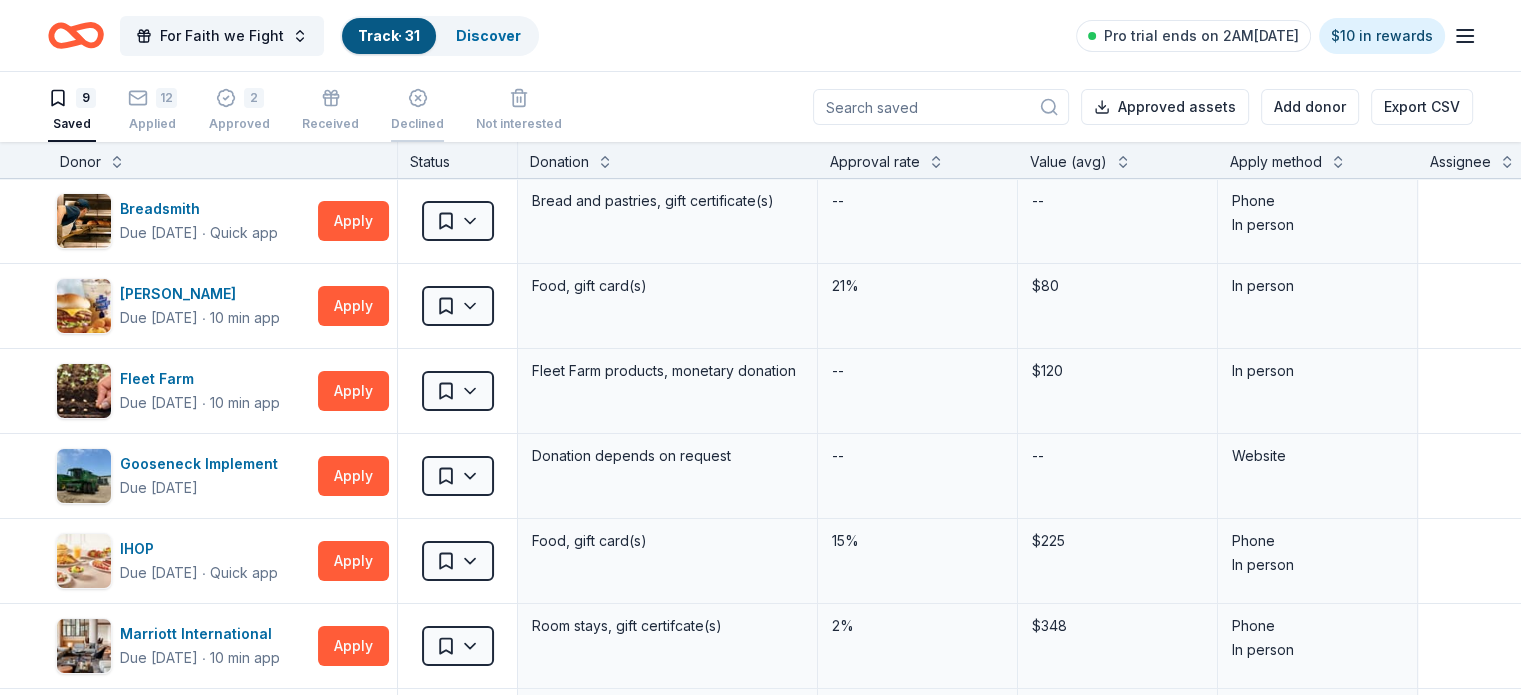 click on "Declined" at bounding box center [417, 113] 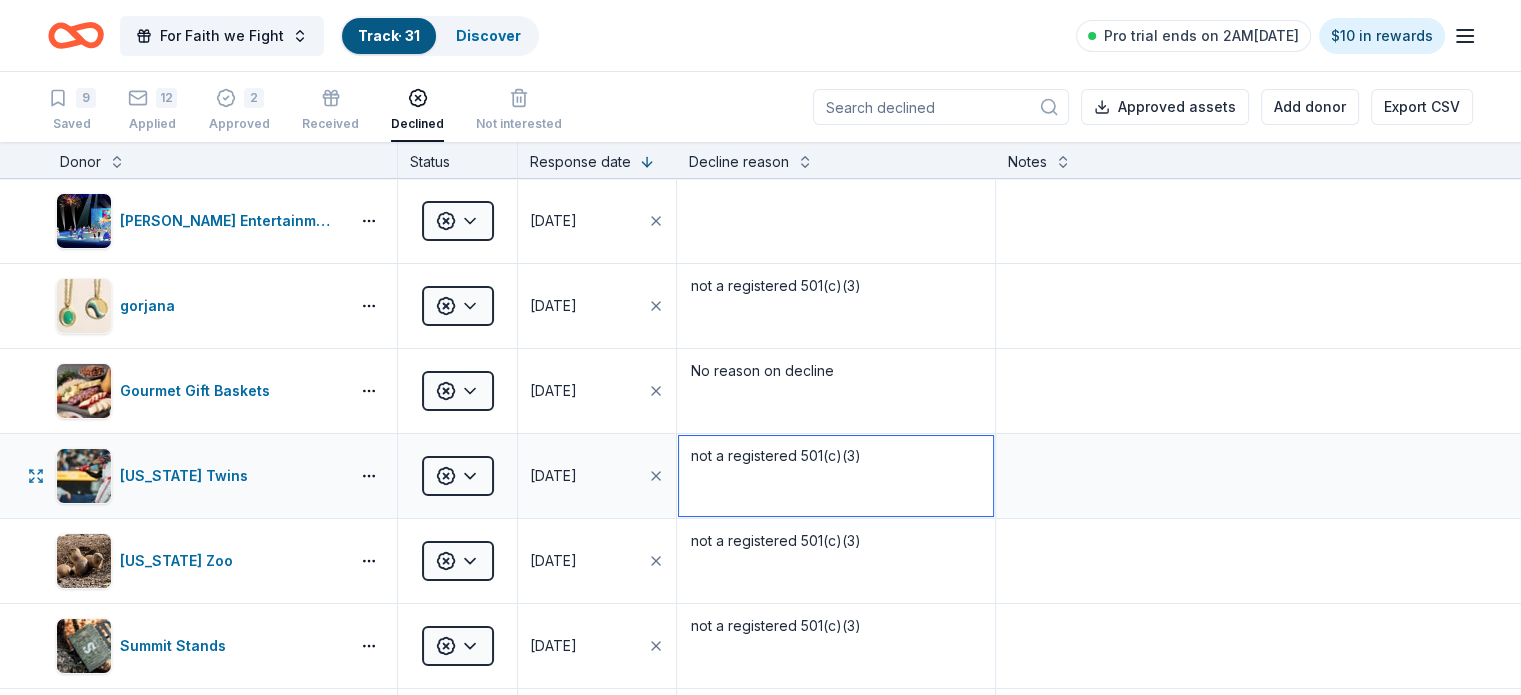 drag, startPoint x: 889, startPoint y: 471, endPoint x: 709, endPoint y: 477, distance: 180.09998 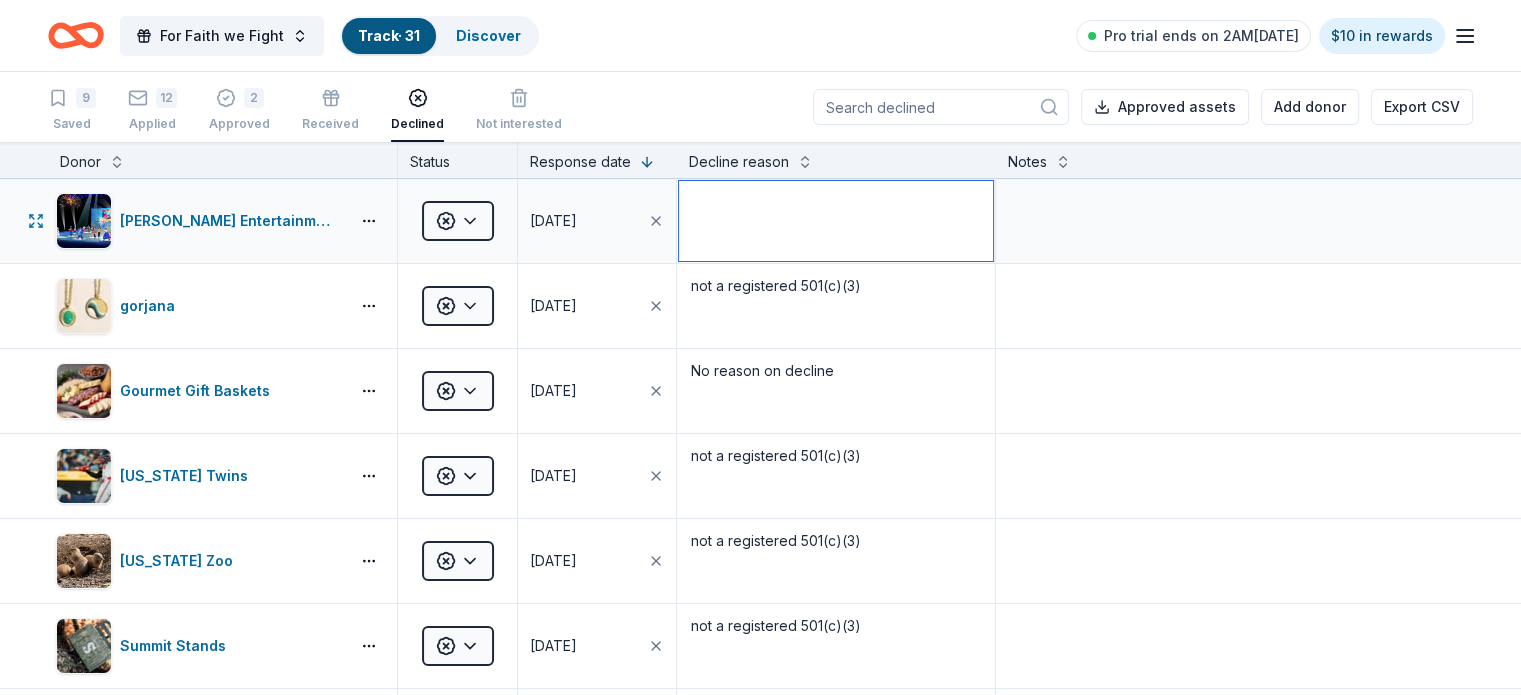 click at bounding box center [835, 221] 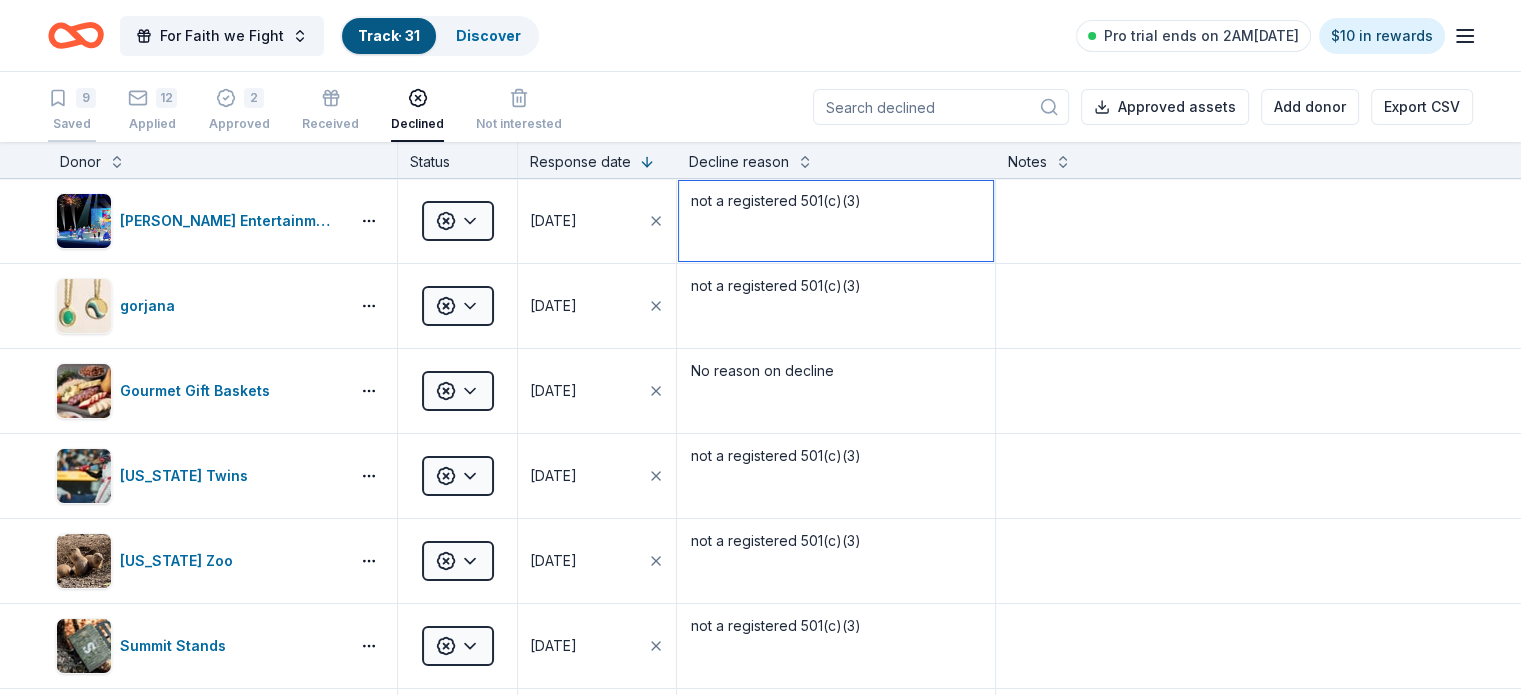 type on "not a registered 501(c)(3)" 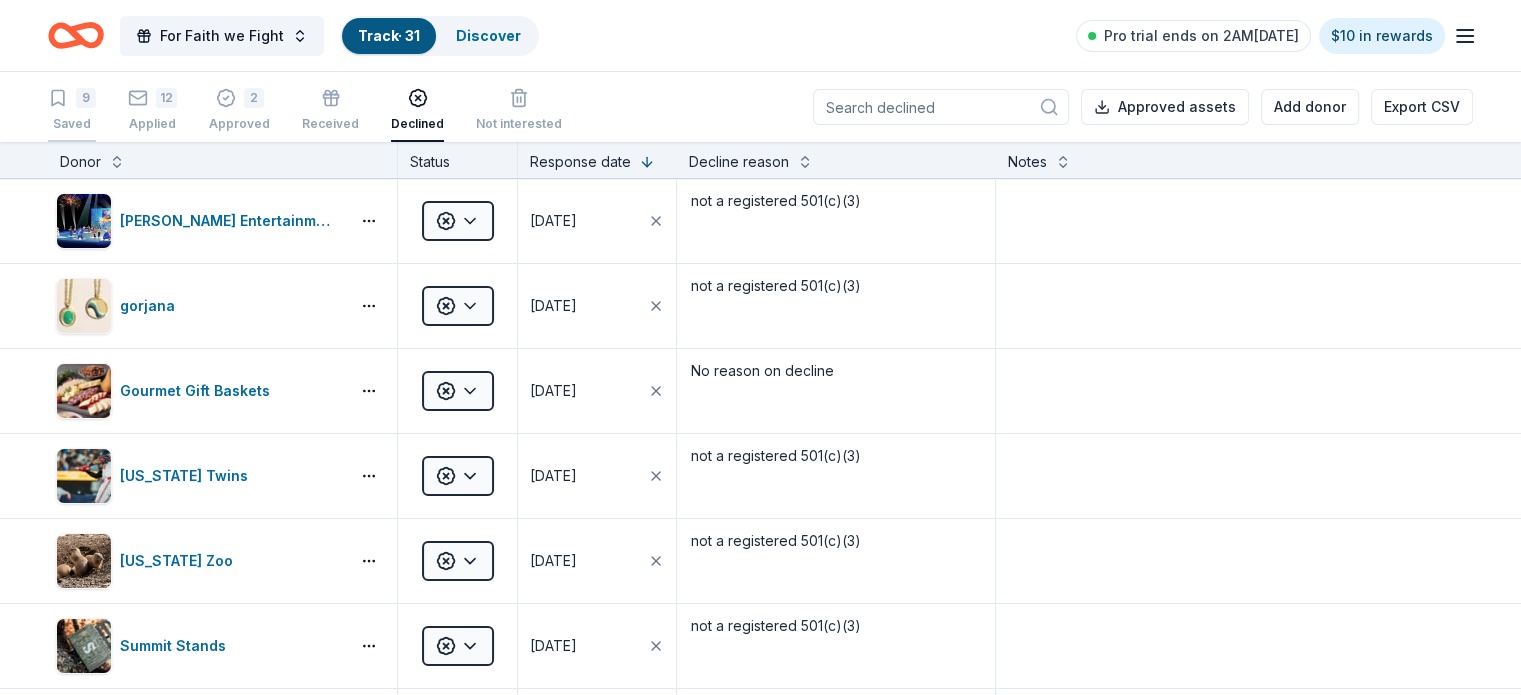click on "9" at bounding box center [86, 98] 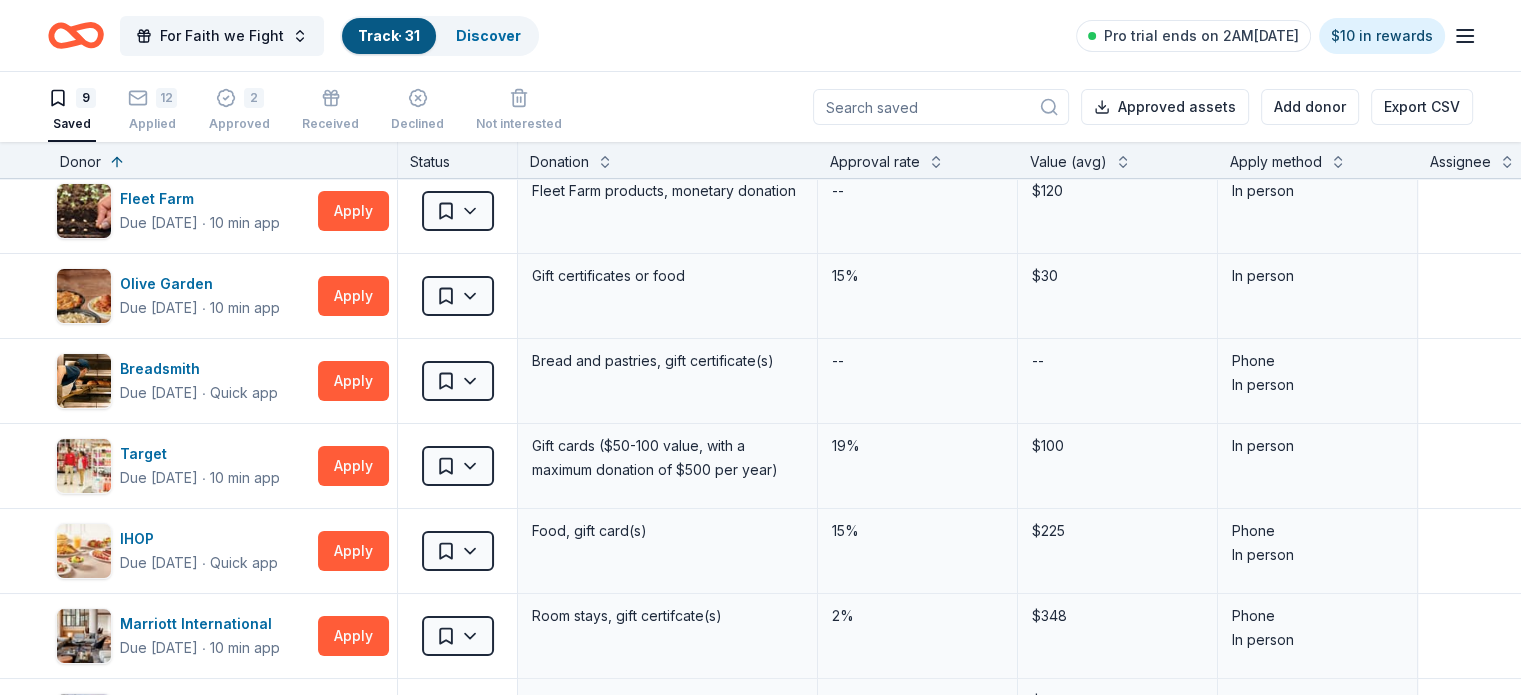 scroll, scrollTop: 0, scrollLeft: 0, axis: both 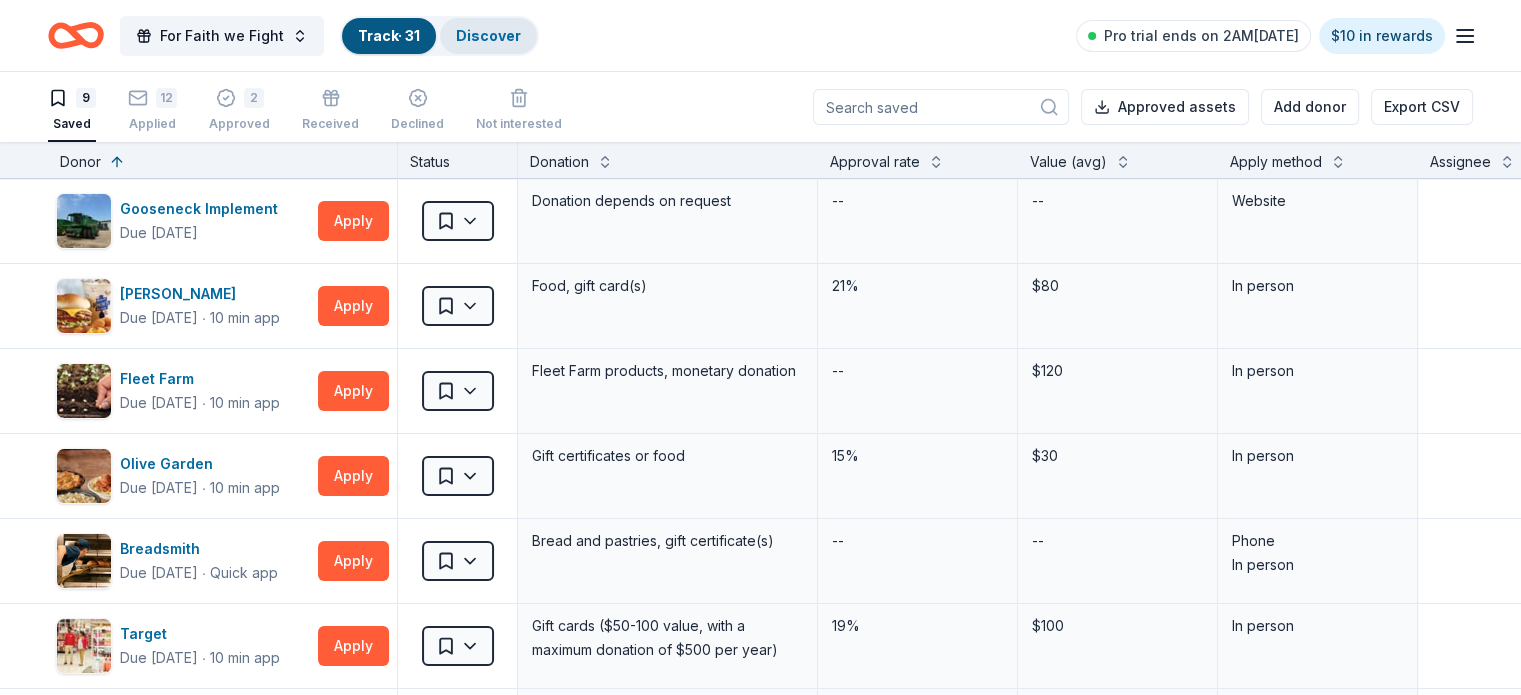 click on "Discover" at bounding box center [488, 35] 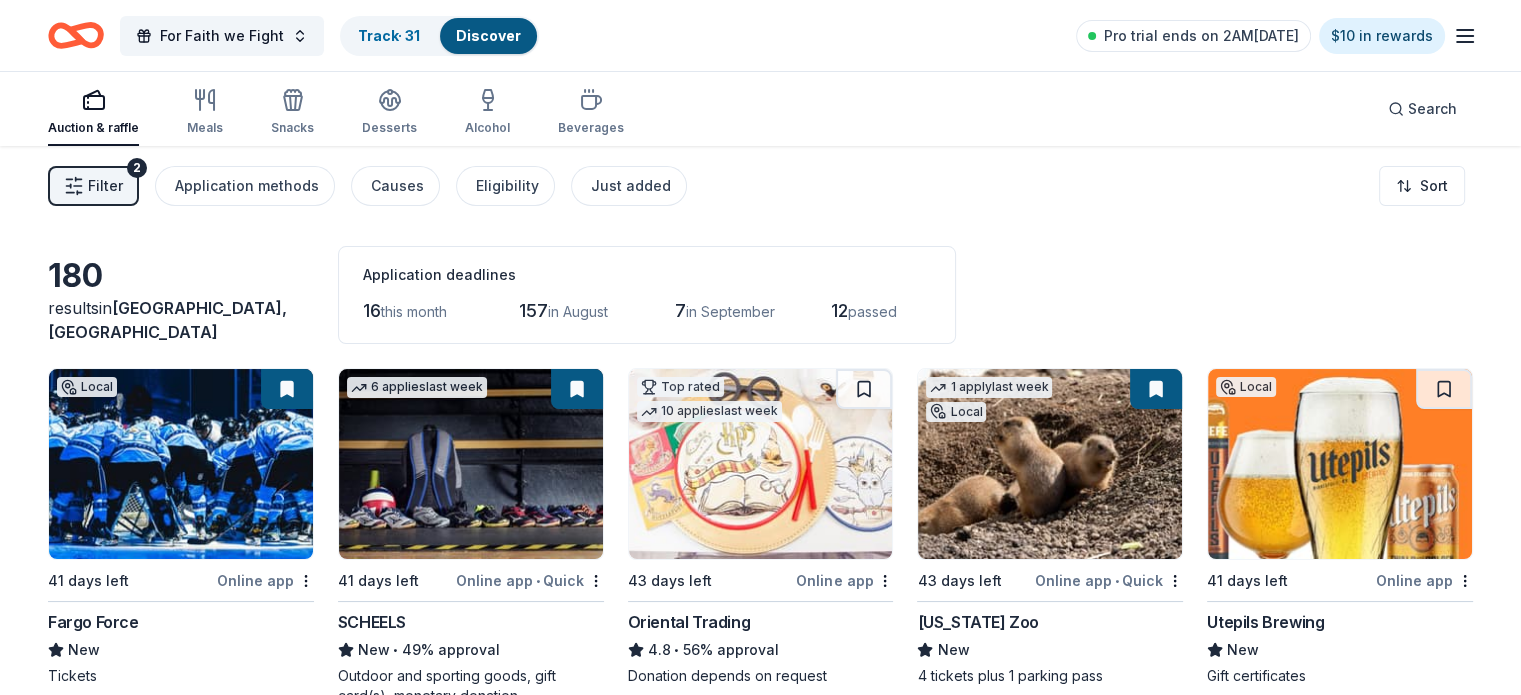 click on "16" at bounding box center [372, 310] 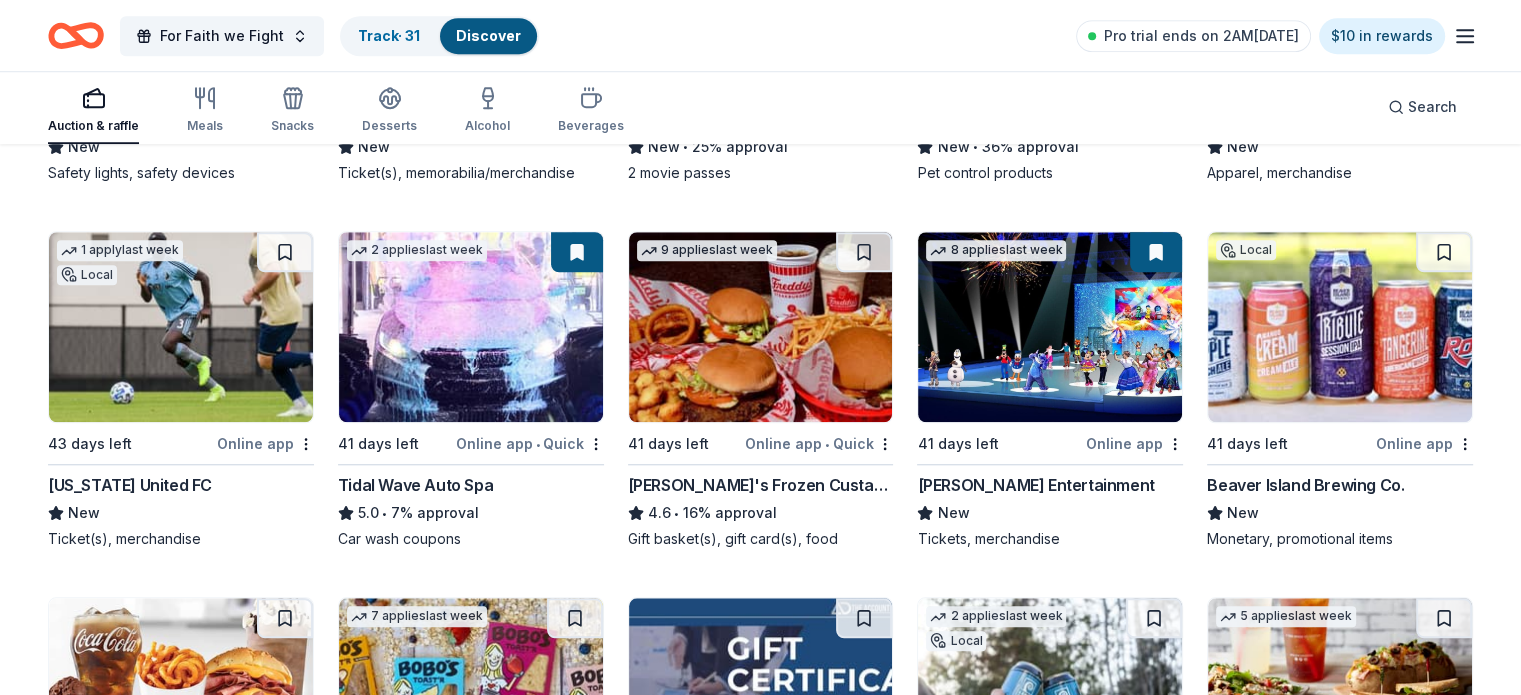 scroll, scrollTop: 1728, scrollLeft: 0, axis: vertical 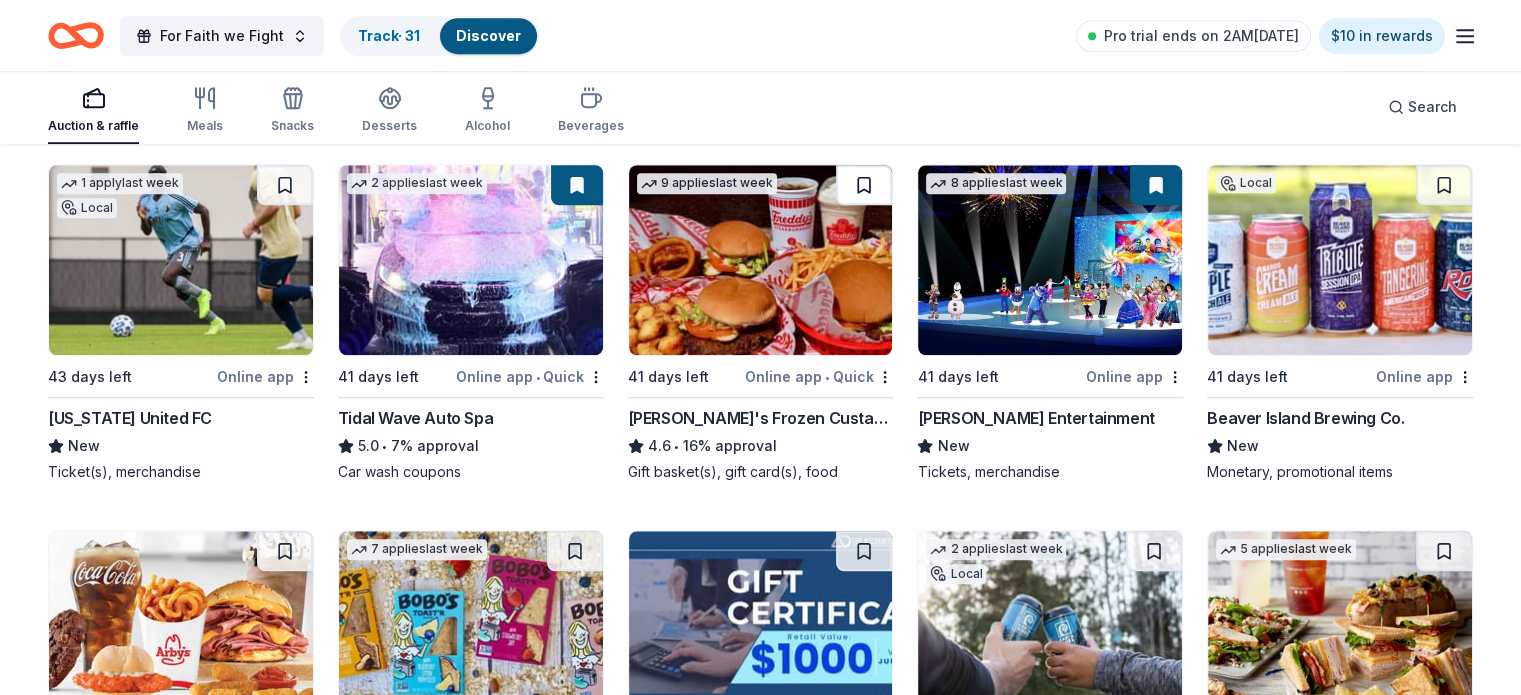 click at bounding box center [864, 185] 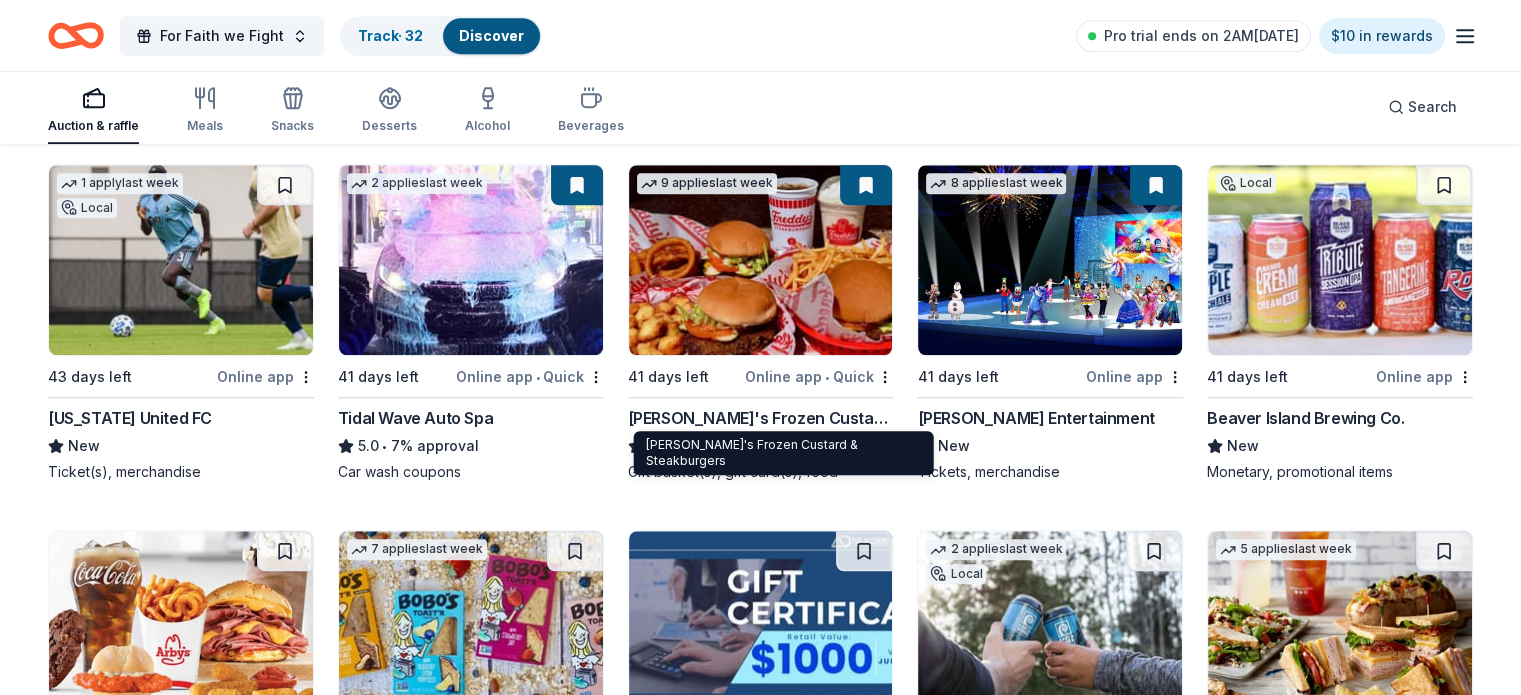 click at bounding box center (761, 260) 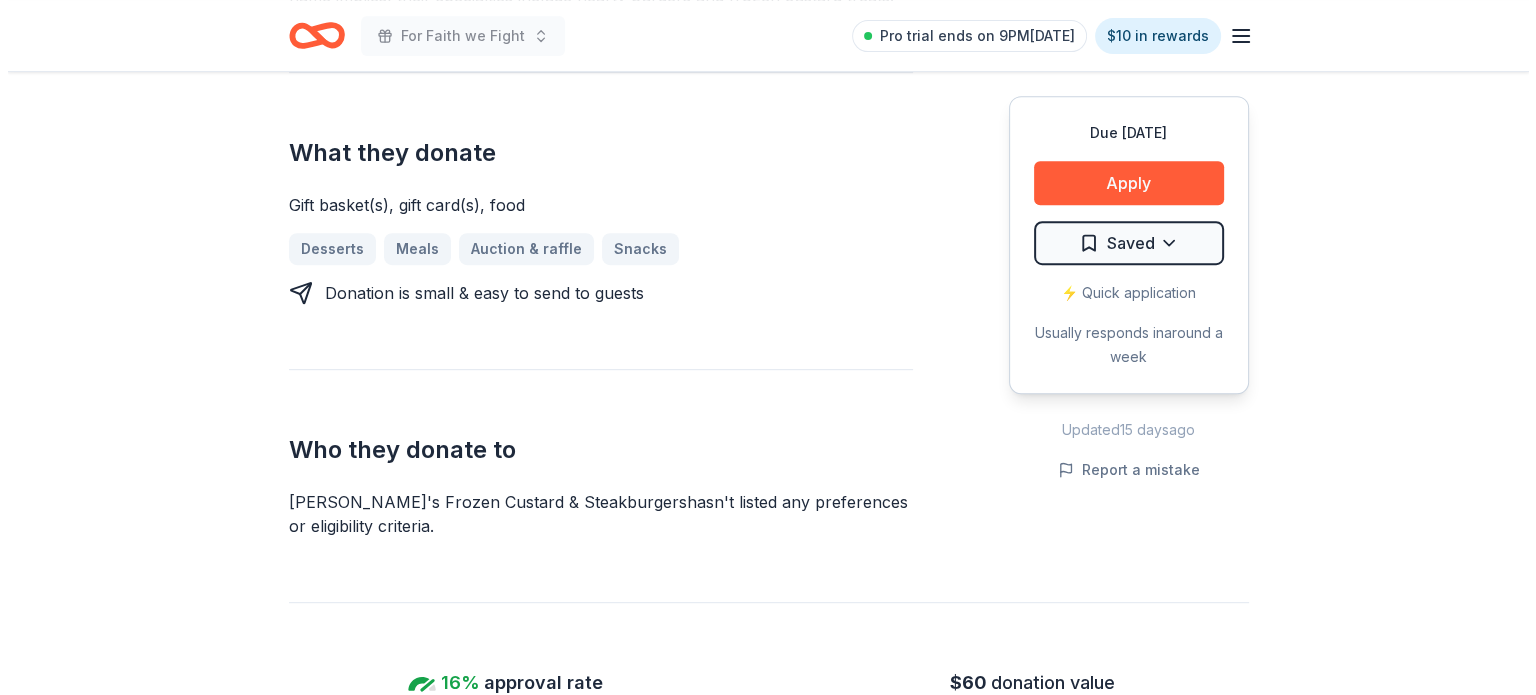 scroll, scrollTop: 876, scrollLeft: 0, axis: vertical 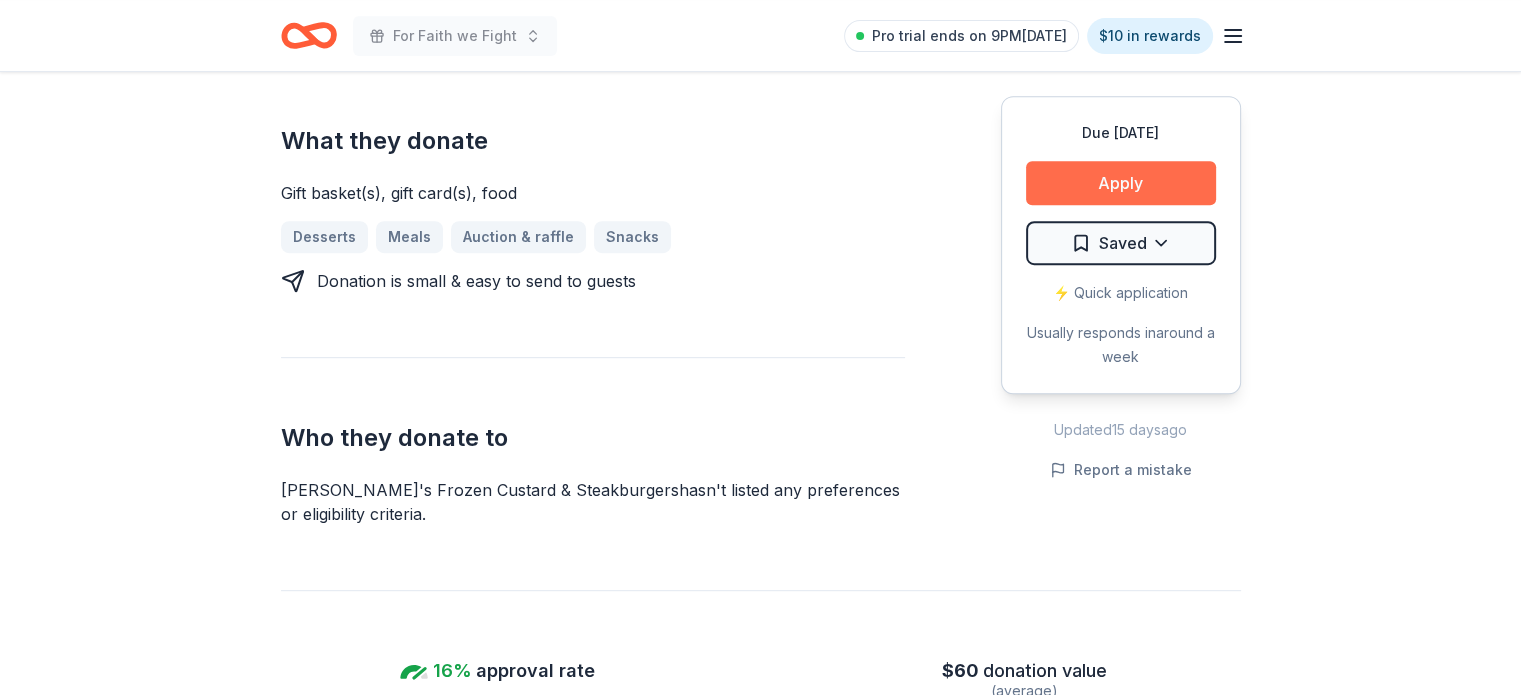 click on "Apply" at bounding box center (1121, 183) 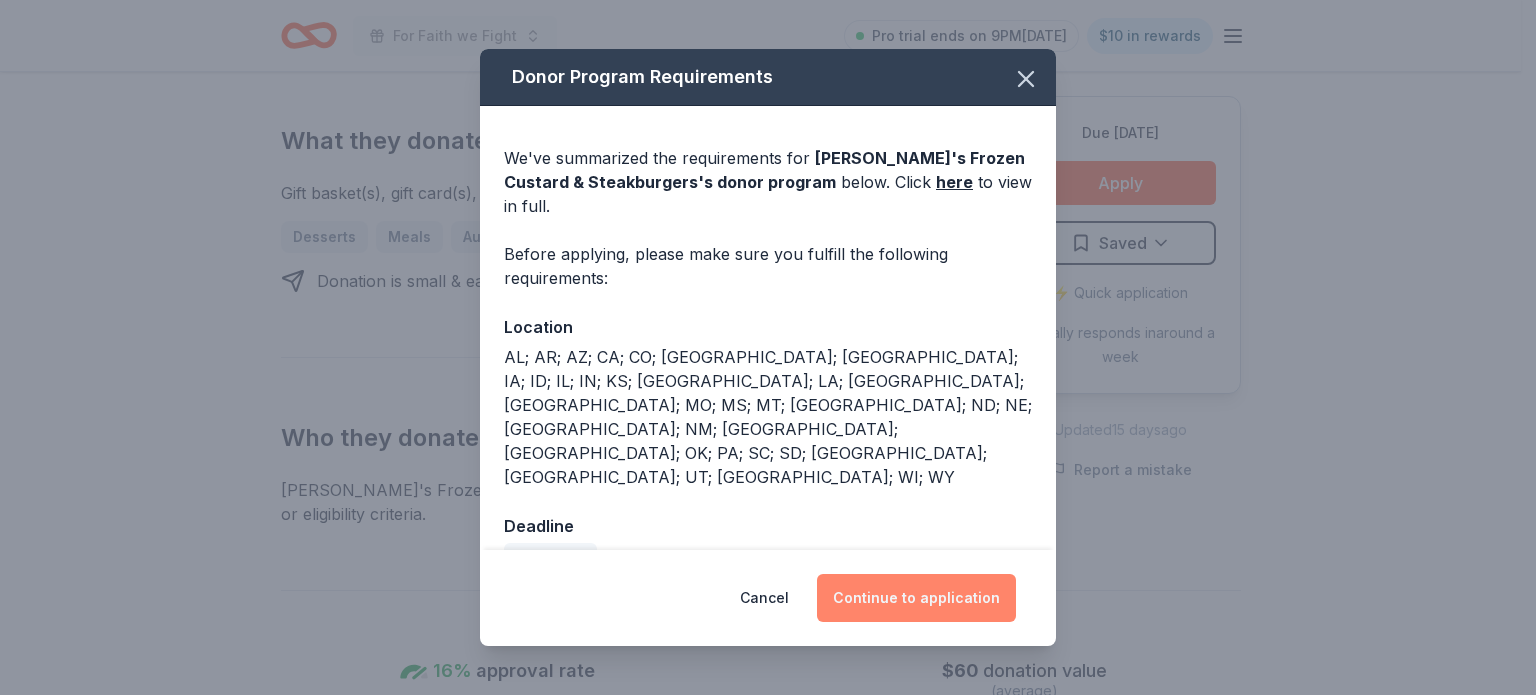 click on "Continue to application" at bounding box center [916, 598] 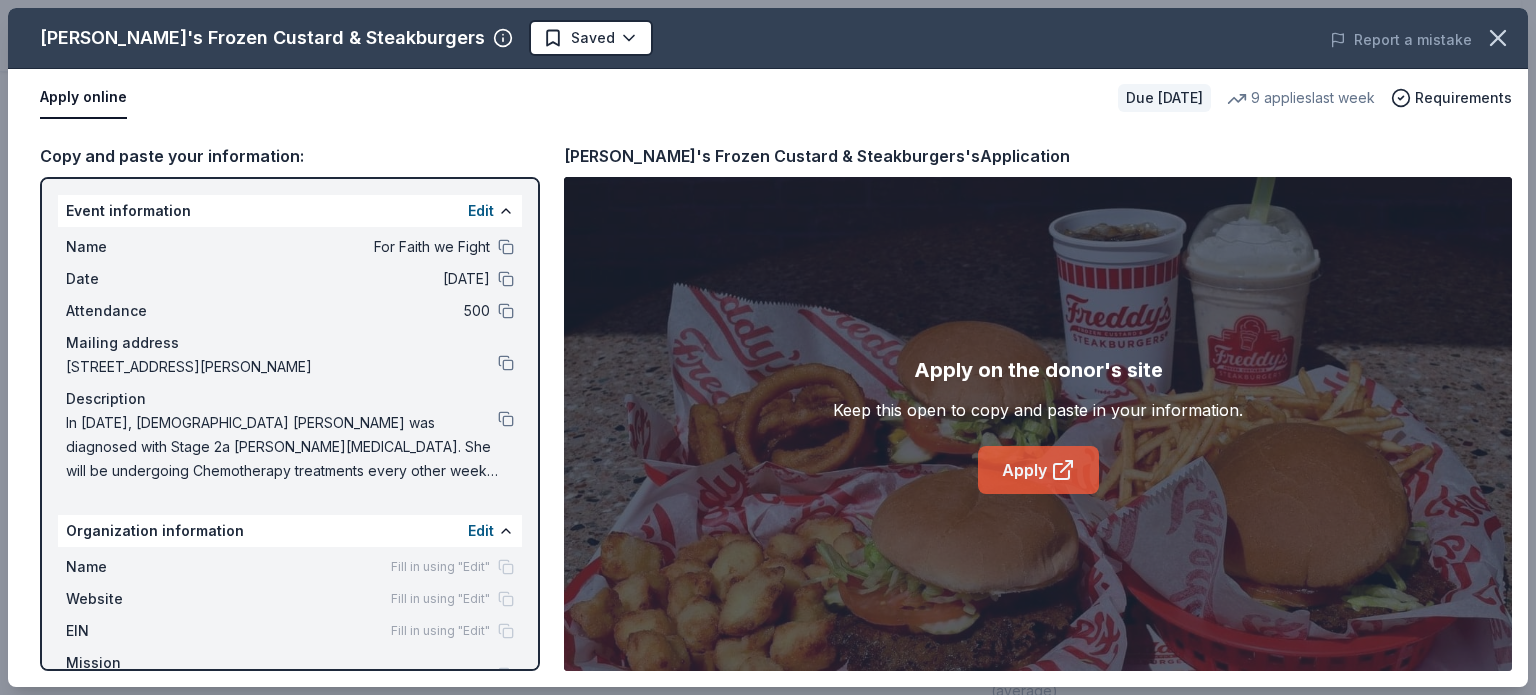 click 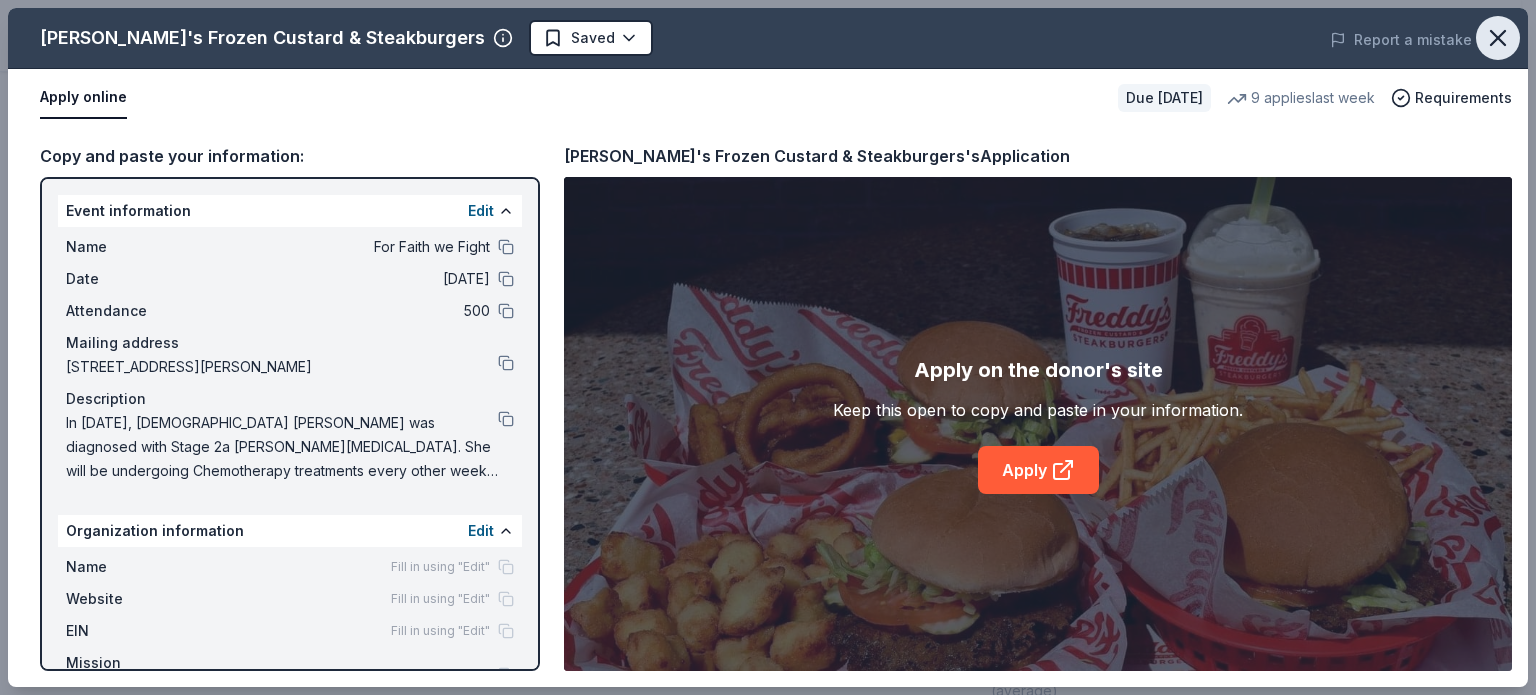click 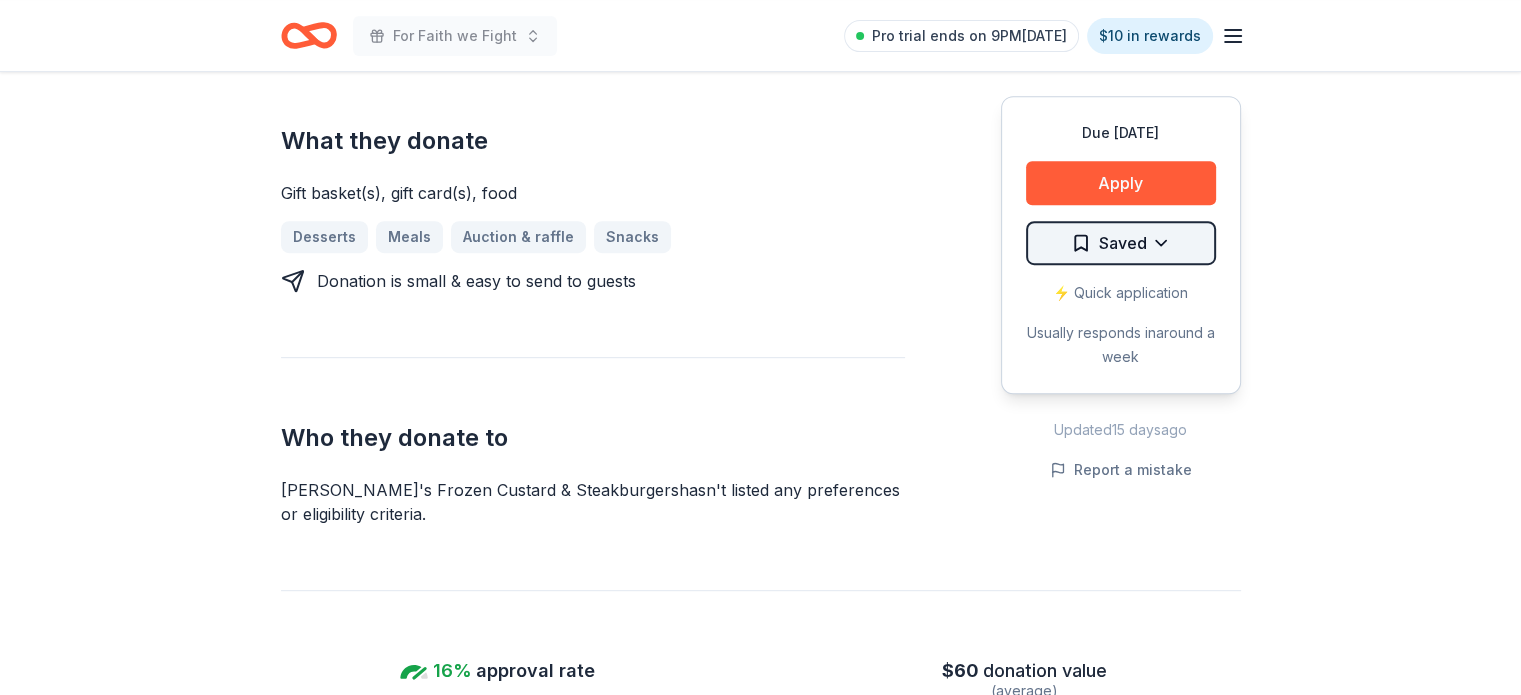 click on "For Faith we Fight Pro trial ends on 9PM, 7/14 $10 in rewards Due in 41 days Share Freddy's Frozen Custard & Steakburgers 4.6 • 11  reviews 9   applies  last week 16% approval rate $ 60 donation value Share Donating in AL; AR; AZ; CA; CO; FL; GA; IA; ID; IL; IN; KS; KY; LA; MI; MN; MO; MS; MT; NC; ND; NE; NJ; NM; NV; OH; OK; PA; SC; SD; TN; TX; UT; VA; WI; WY Freddy's is a family restaurant serving American fast food. As their name implies, their specialties include hearty burgers and frozen custard treats. What they donate Gift basket(s), gift card(s), food Desserts Meals Auction & raffle Snacks Donation is small & easy to send to guests Who they donate to Freddy's Frozen Custard & Steakburgers  hasn ' t listed any preferences or eligibility criteria. Due in 41 days Apply Saved ⚡️ Quick application Usually responds in  around a week Updated  15 days  ago Report a mistake 16% approval rate 16 % approved 6 % declined 77 % no response Freddy's Frozen Custard & Steakburgers is  a generous donor :  $ 60 95%" at bounding box center [760, -529] 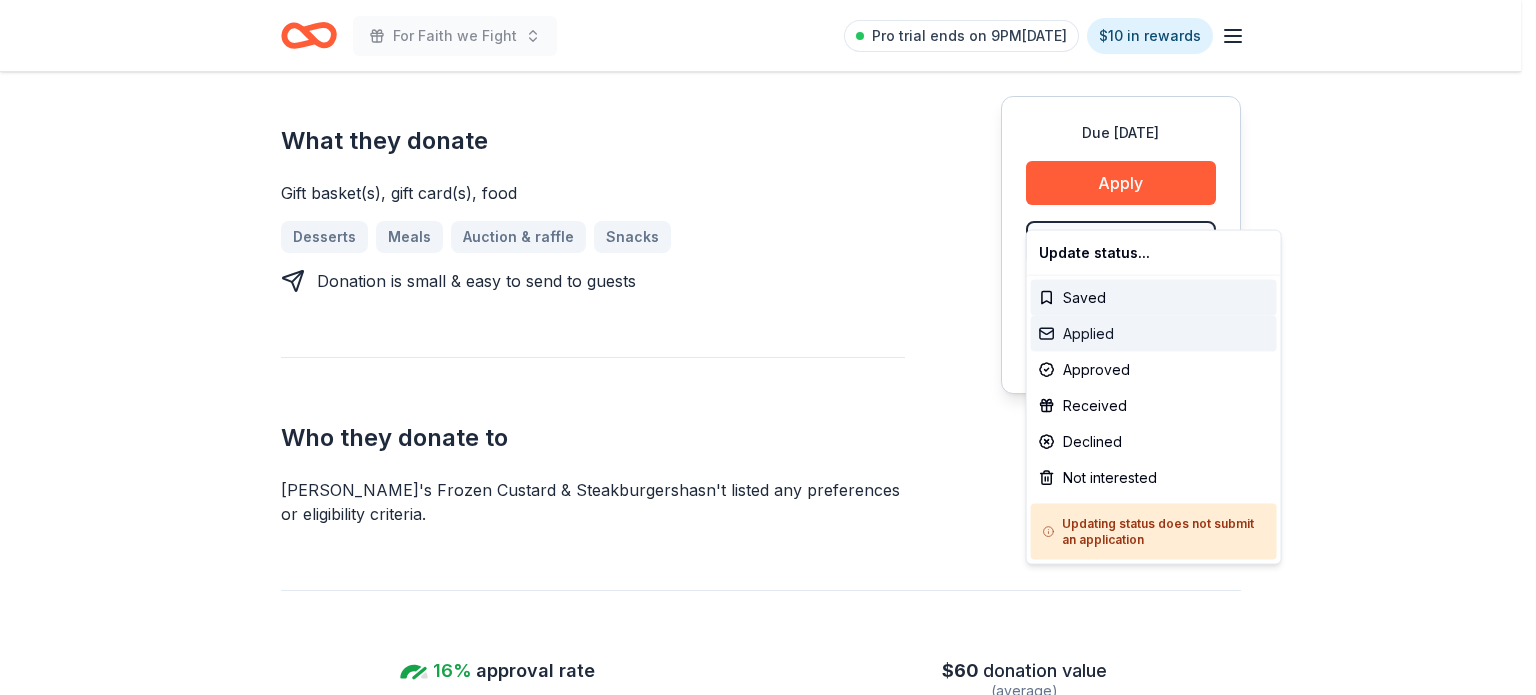 click on "Applied" at bounding box center (1154, 334) 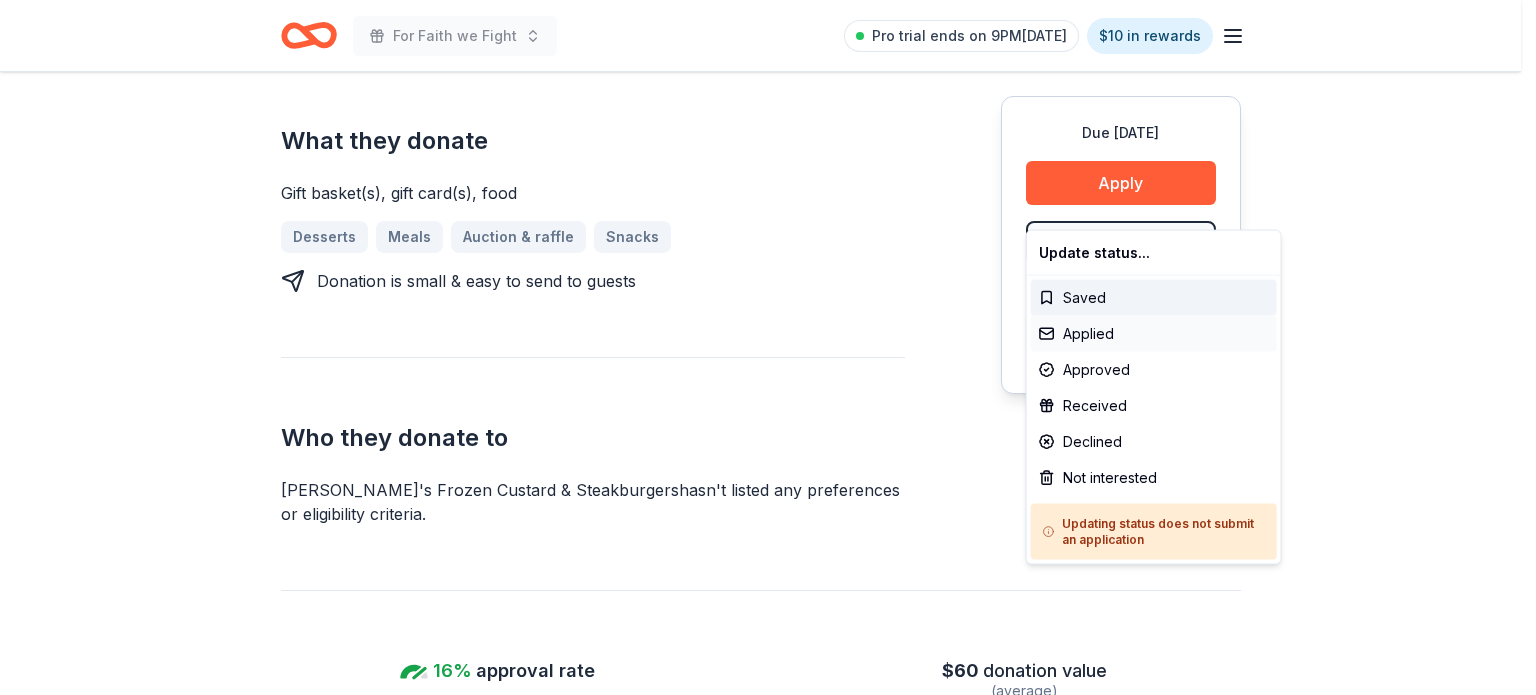 scroll, scrollTop: 0, scrollLeft: 0, axis: both 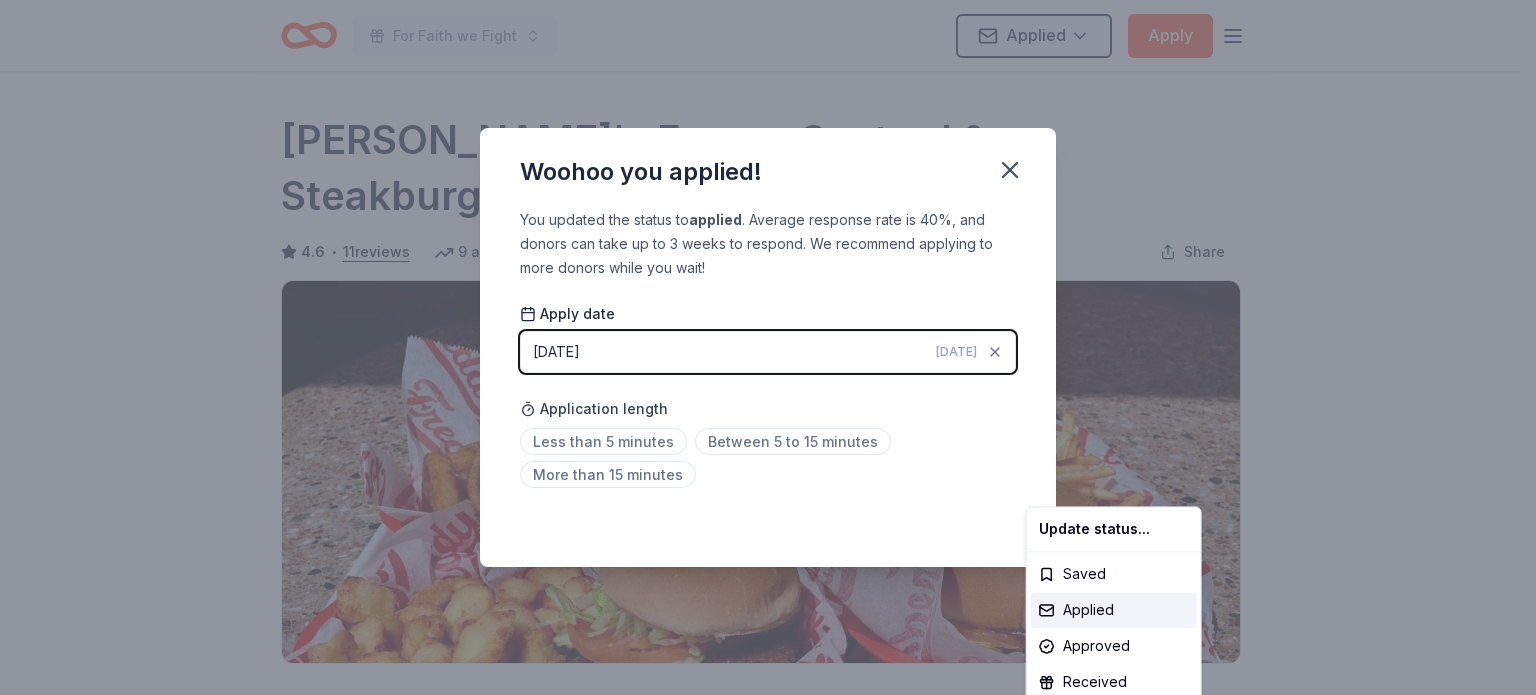 click on "For Faith we Fight Applied Apply Due in 41 days Share Freddy's Frozen Custard & Steakburgers 4.6 • 11  reviews 9   applies  last week 16% approval rate $ 60 donation value Share Donating in AL; AR; AZ; CA; CO; FL; GA; IA; ID; IL; IN; KS; KY; LA; MI; MN; MO; MS; MT; NC; ND; NE; NJ; NM; NV; OH; OK; PA; SC; SD; TN; TX; UT; VA; WI; WY Freddy's is a family restaurant serving American fast food. As their name implies, their specialties include hearty burgers and frozen custard treats. What they donate Gift basket(s), gift card(s), food Desserts Meals Auction & raffle Snacks Donation is small & easy to send to guests Who they donate to Freddy's Frozen Custard & Steakburgers  hasn ' t listed any preferences or eligibility criteria. Due in 41 days Apply Applied ⚡️ Quick application Usually responds in  around a week Updated  15 days  ago Report a mistake 16% approval rate 16 % approved 6 % declined 77 % no response Freddy's Frozen Custard & Steakburgers is  a generous donor :  $ 60 donation value (average) 95% 1" at bounding box center (768, 347) 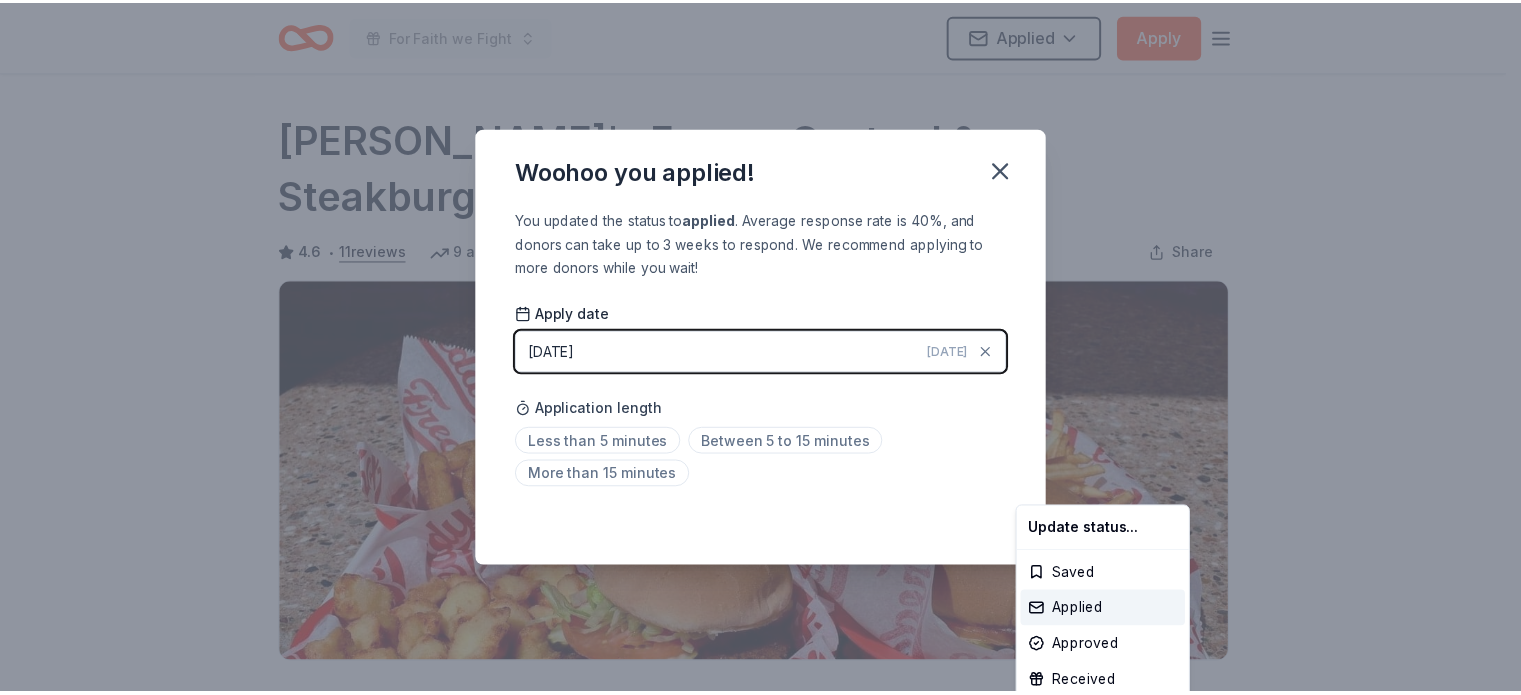 scroll, scrollTop: 455, scrollLeft: 0, axis: vertical 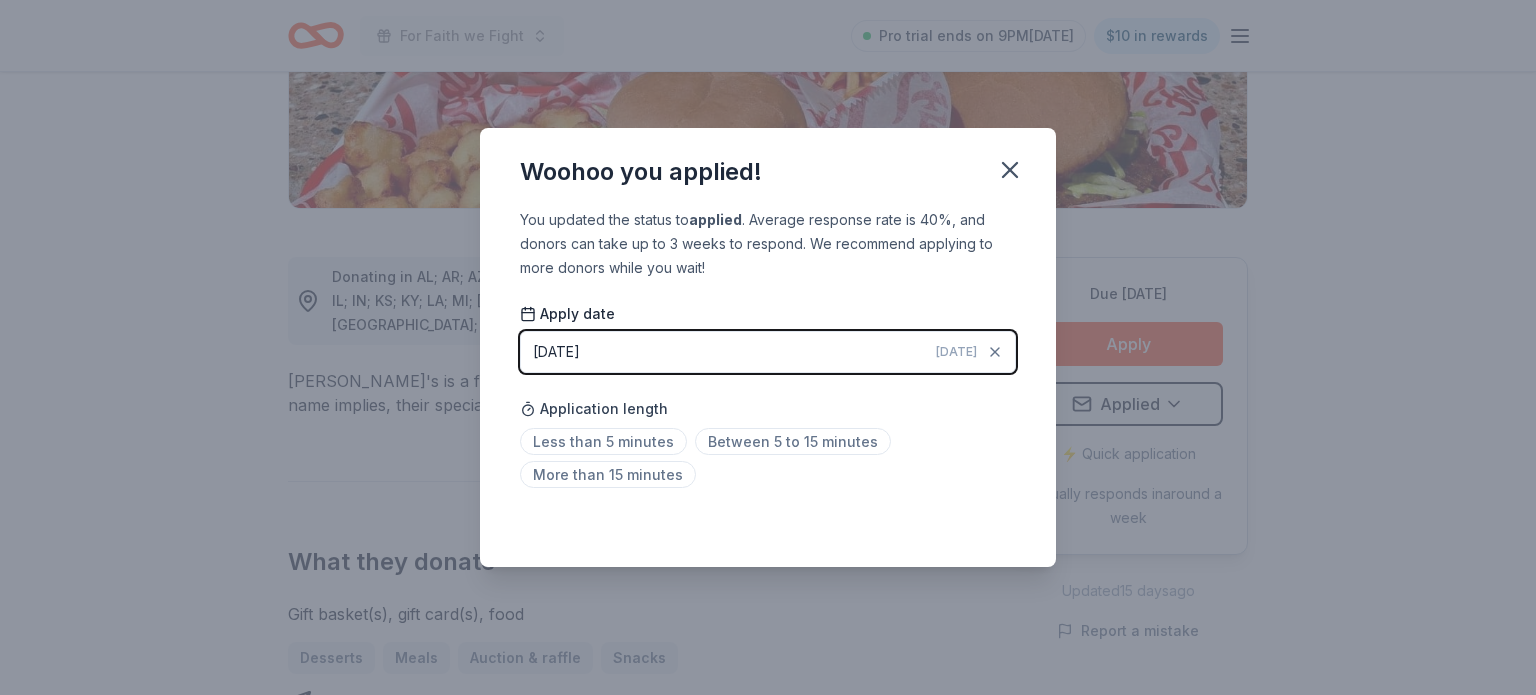 click 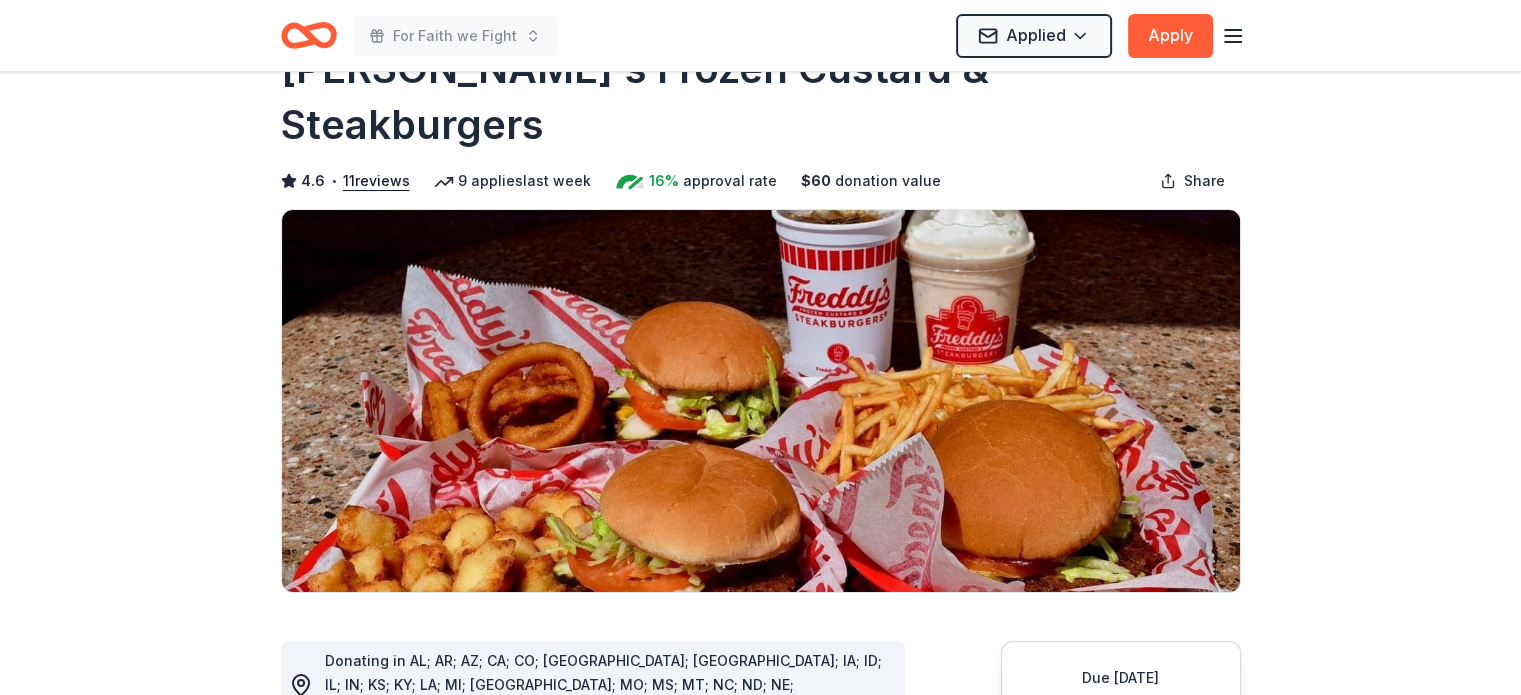 scroll, scrollTop: 0, scrollLeft: 0, axis: both 